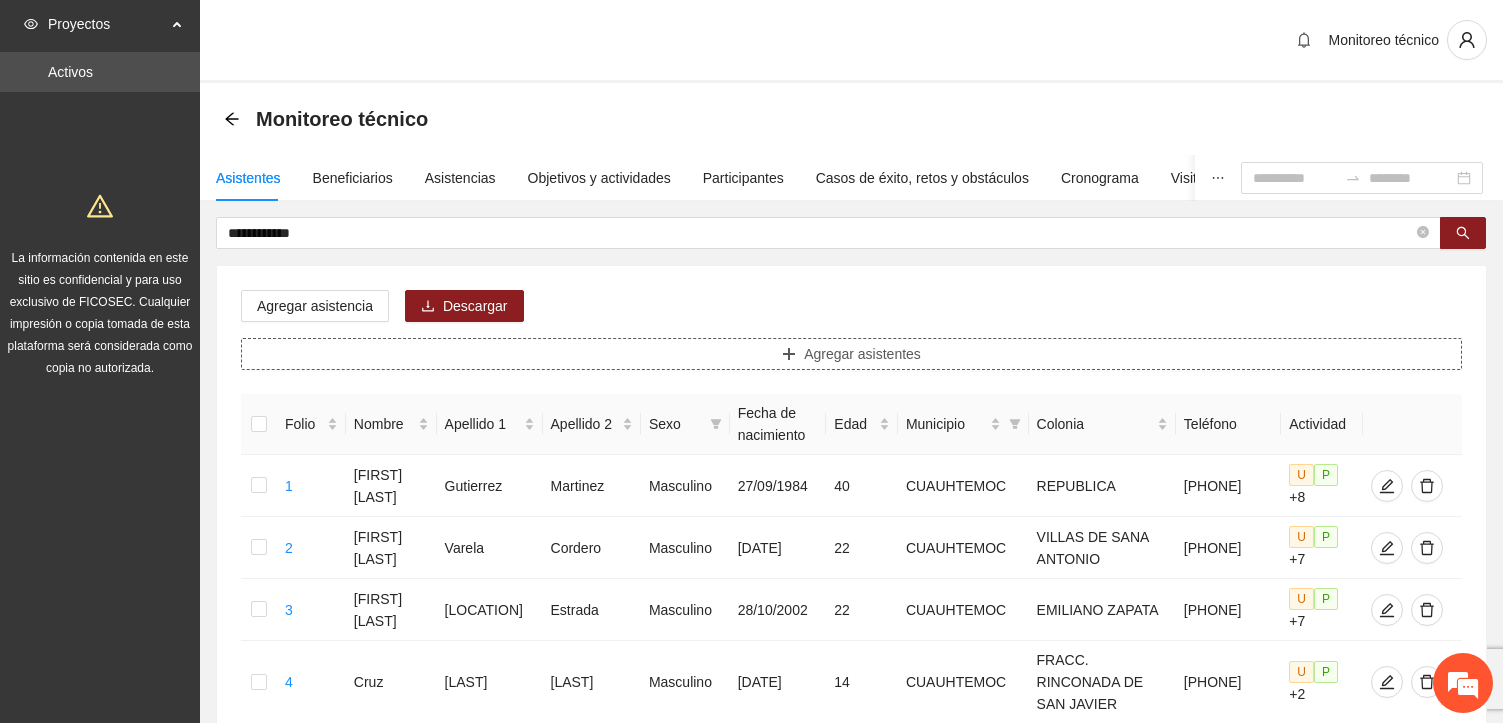 scroll, scrollTop: 0, scrollLeft: 0, axis: both 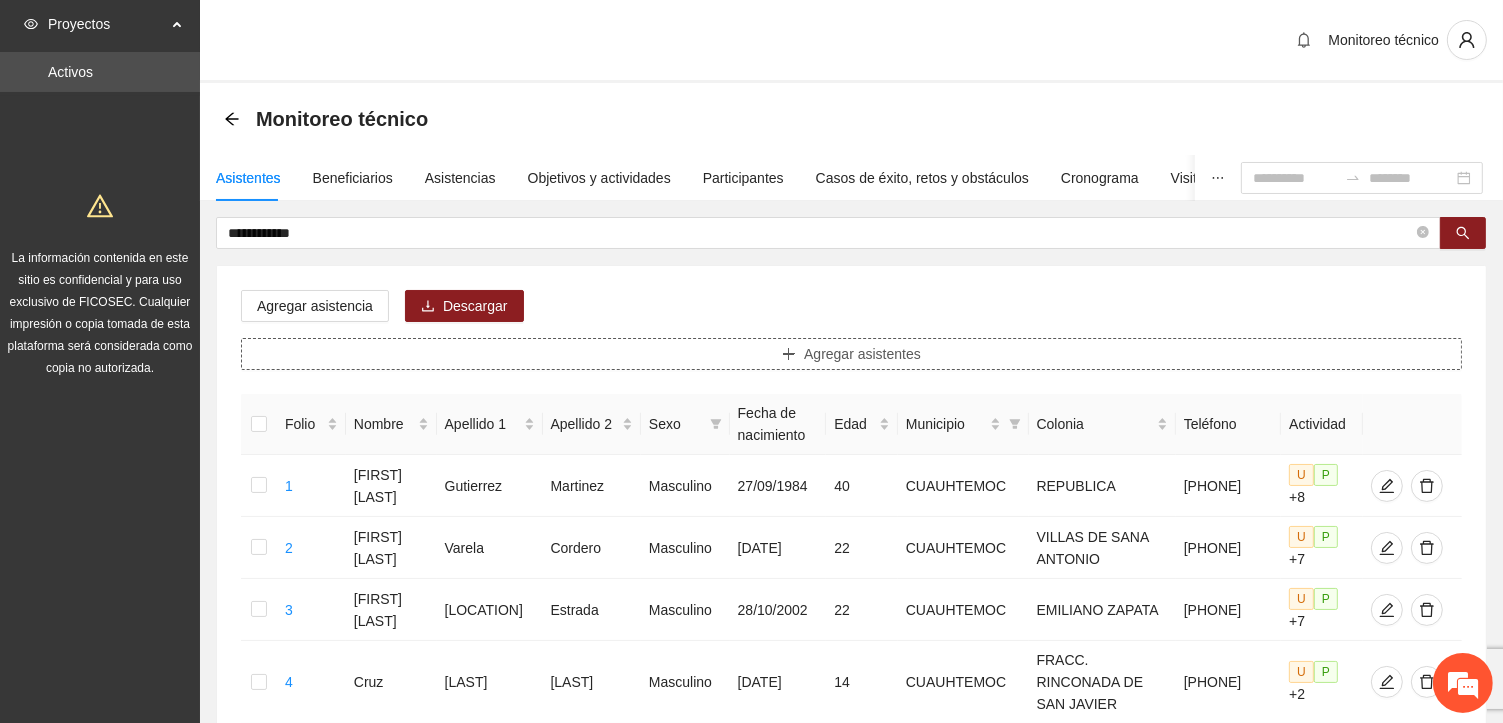 click on "Agregar asistentes" at bounding box center (862, 354) 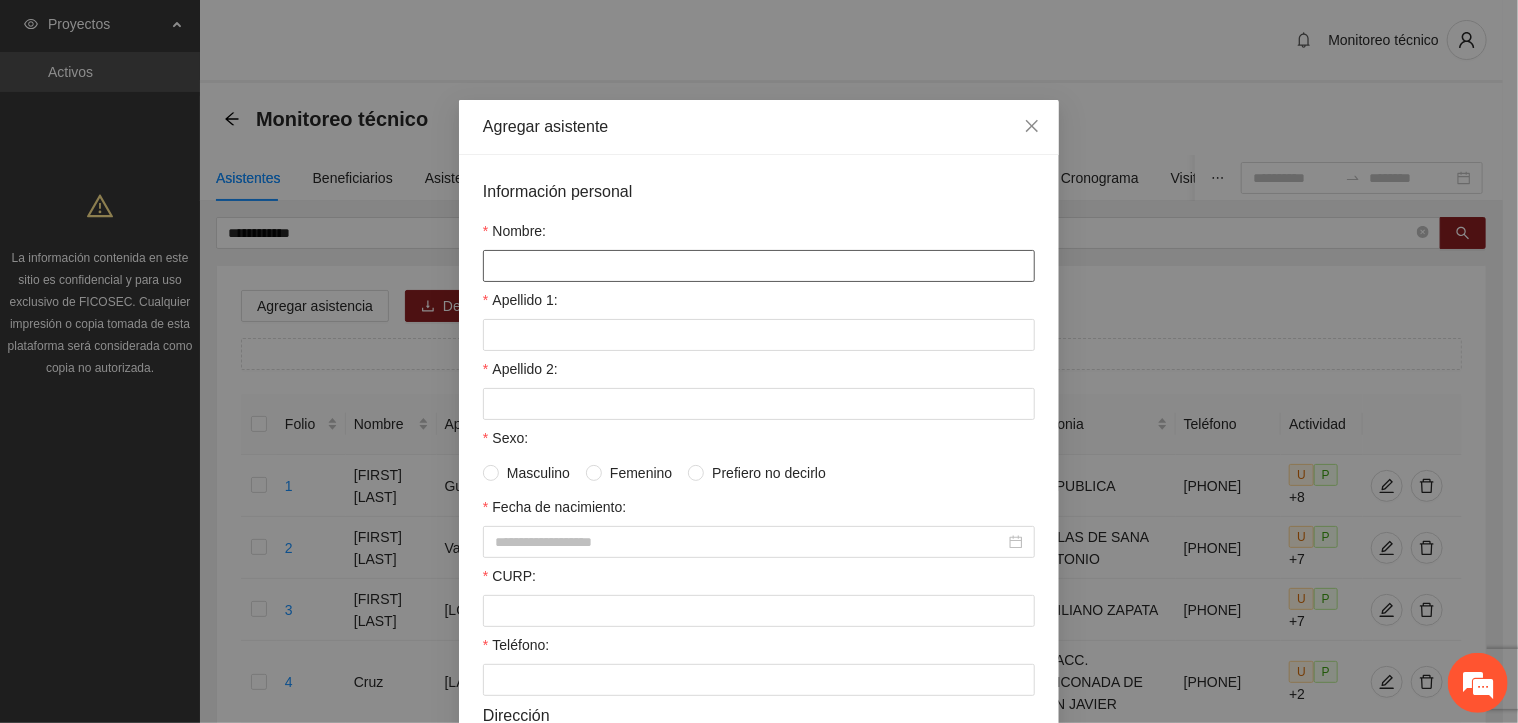 click on "Nombre:" at bounding box center (759, 266) 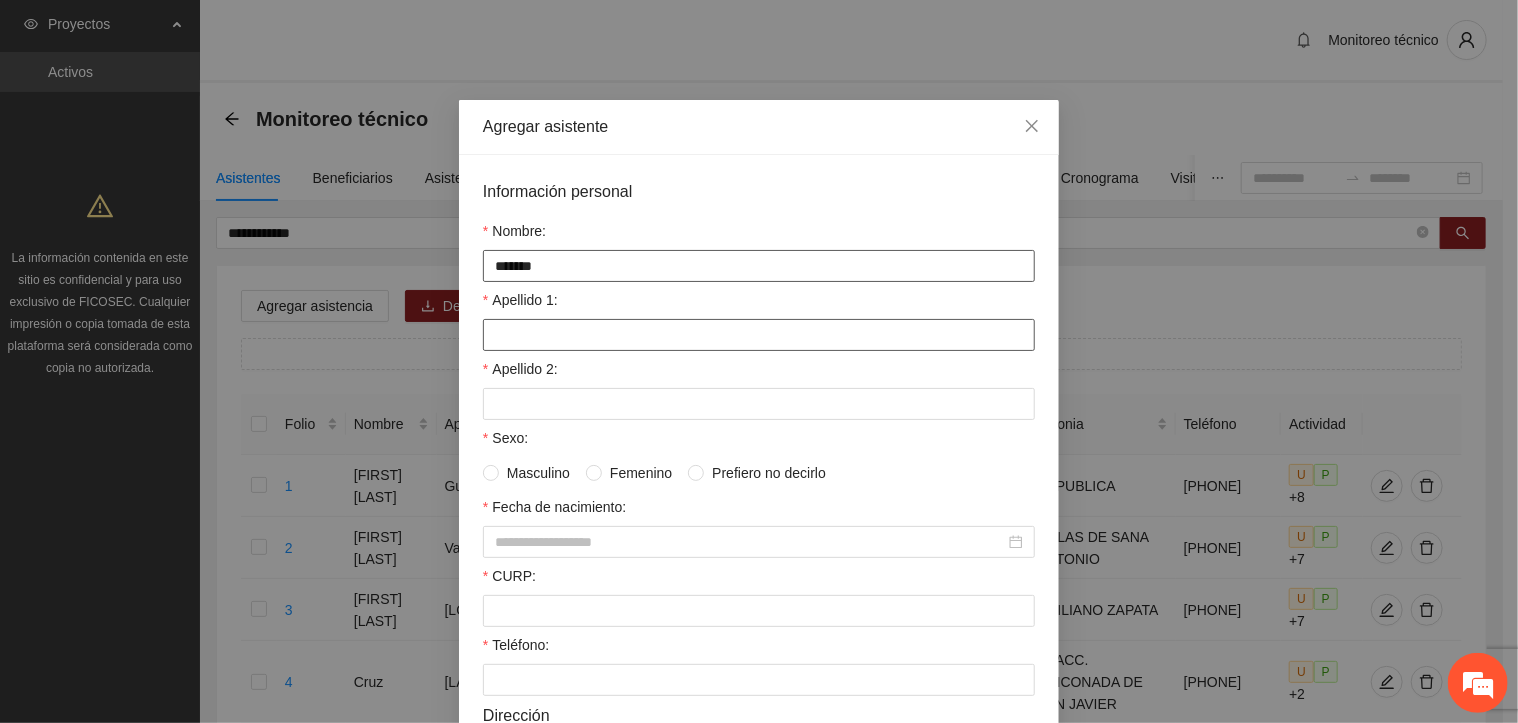 type on "******" 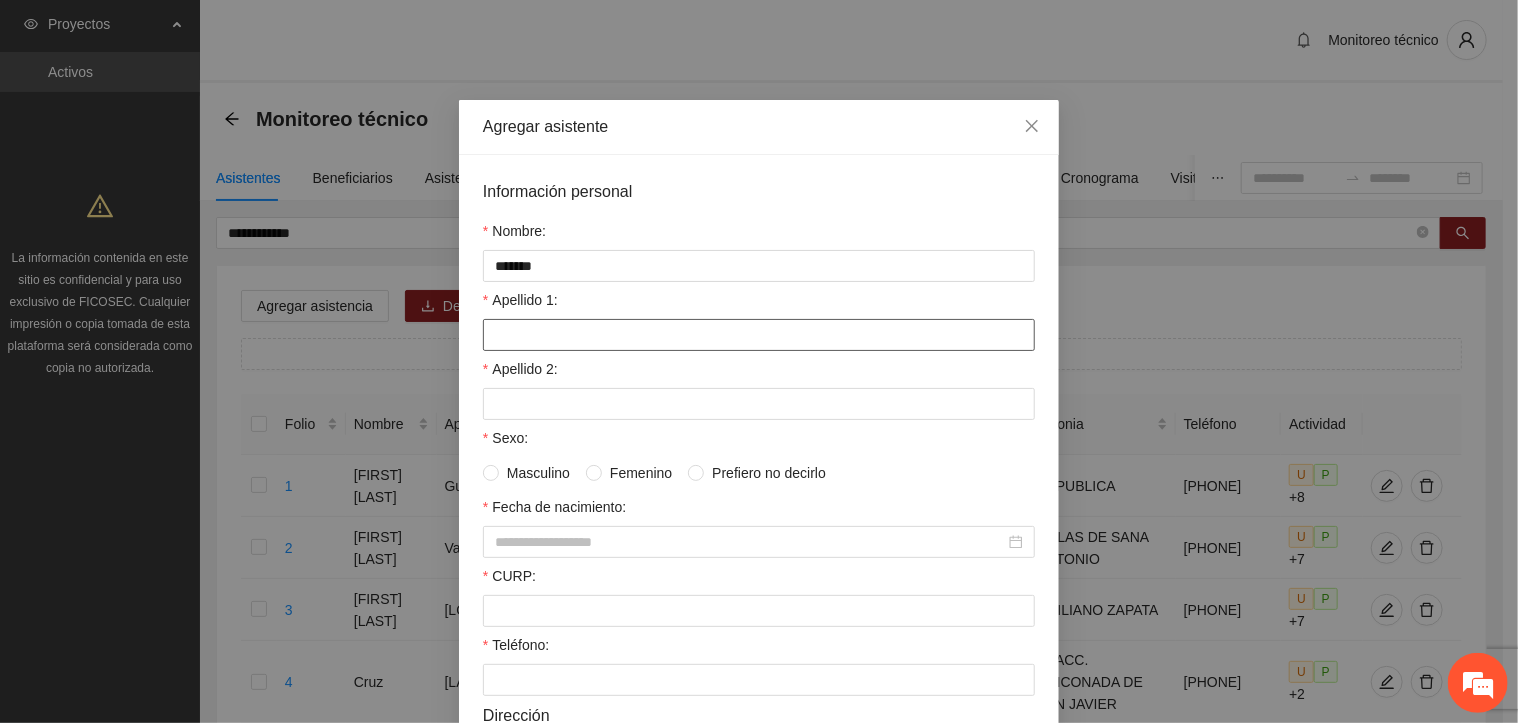 click on "Apellido 1:" at bounding box center (759, 335) 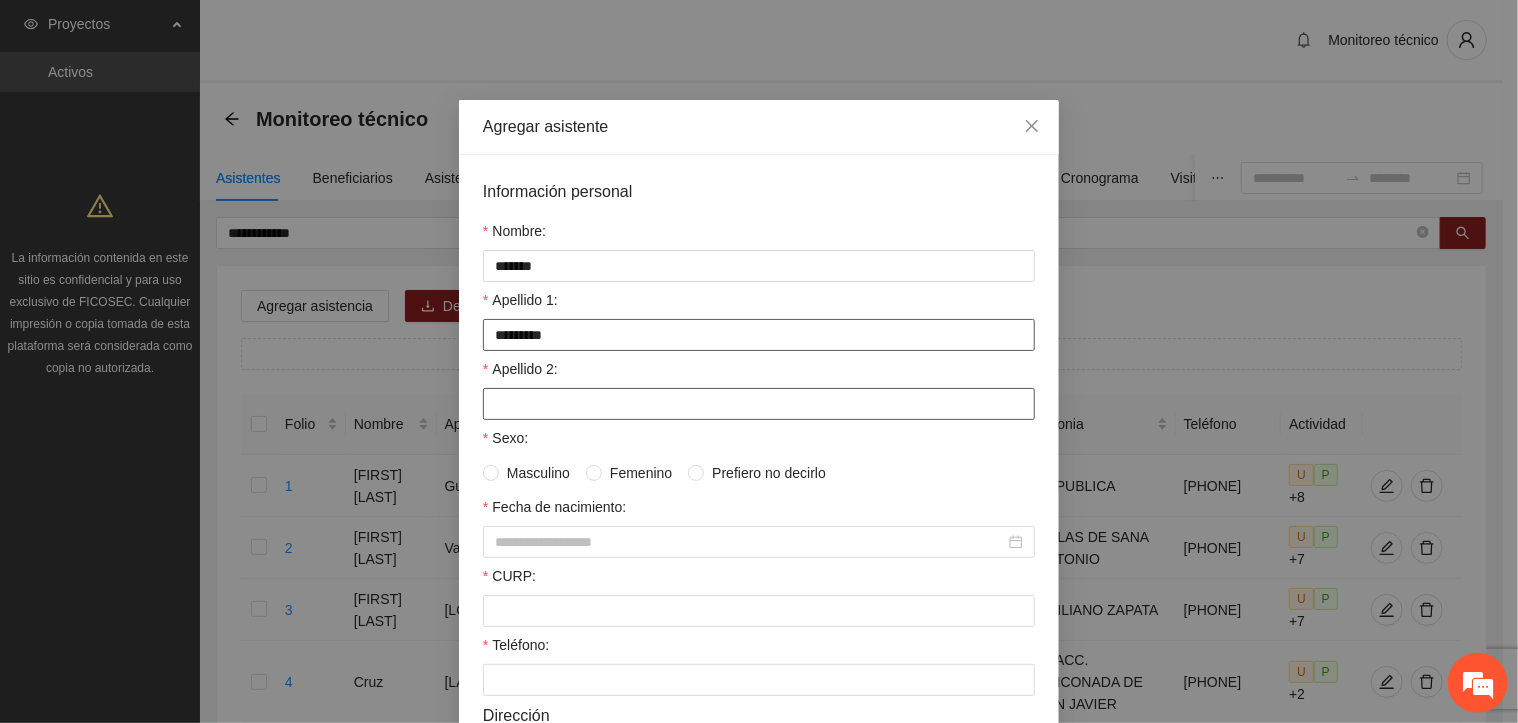 type on "********" 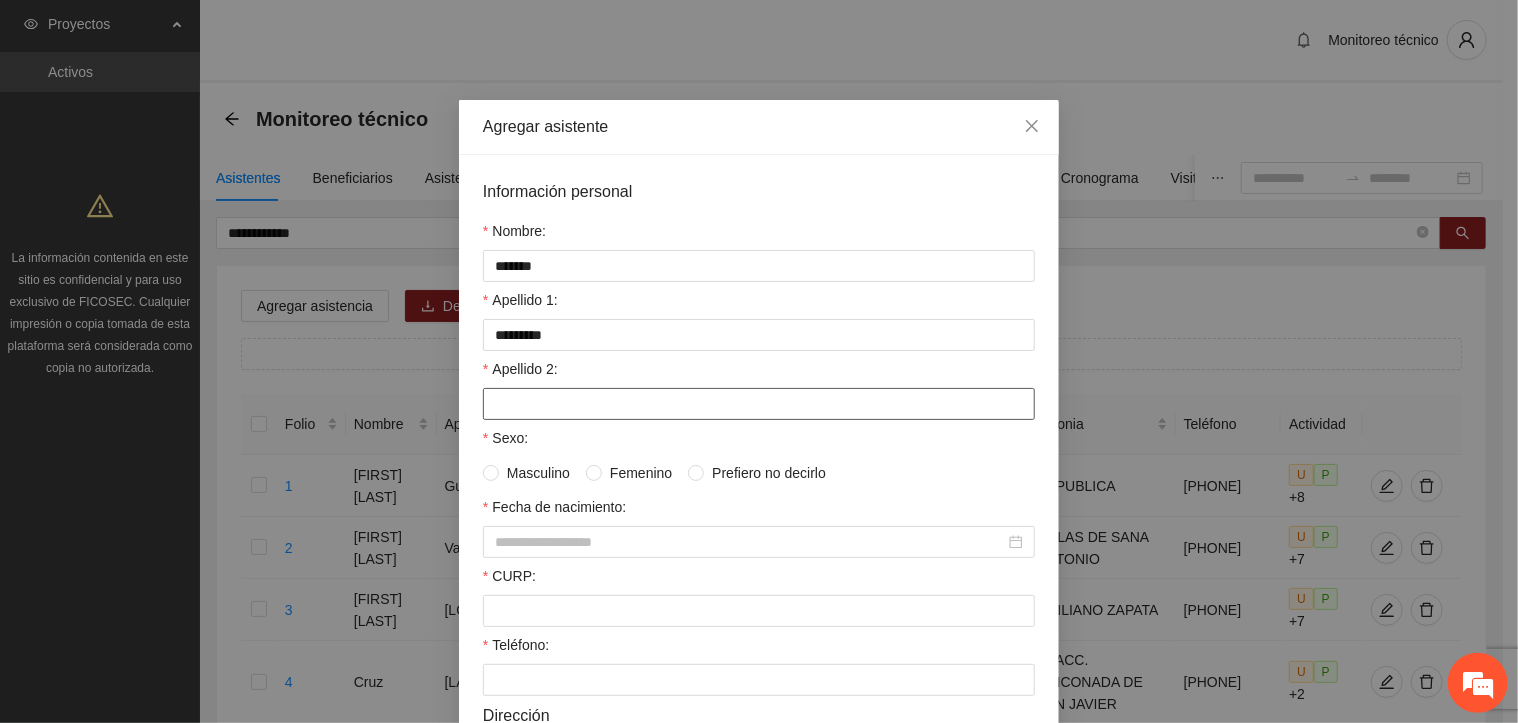 click on "Apellido 2:" at bounding box center [759, 404] 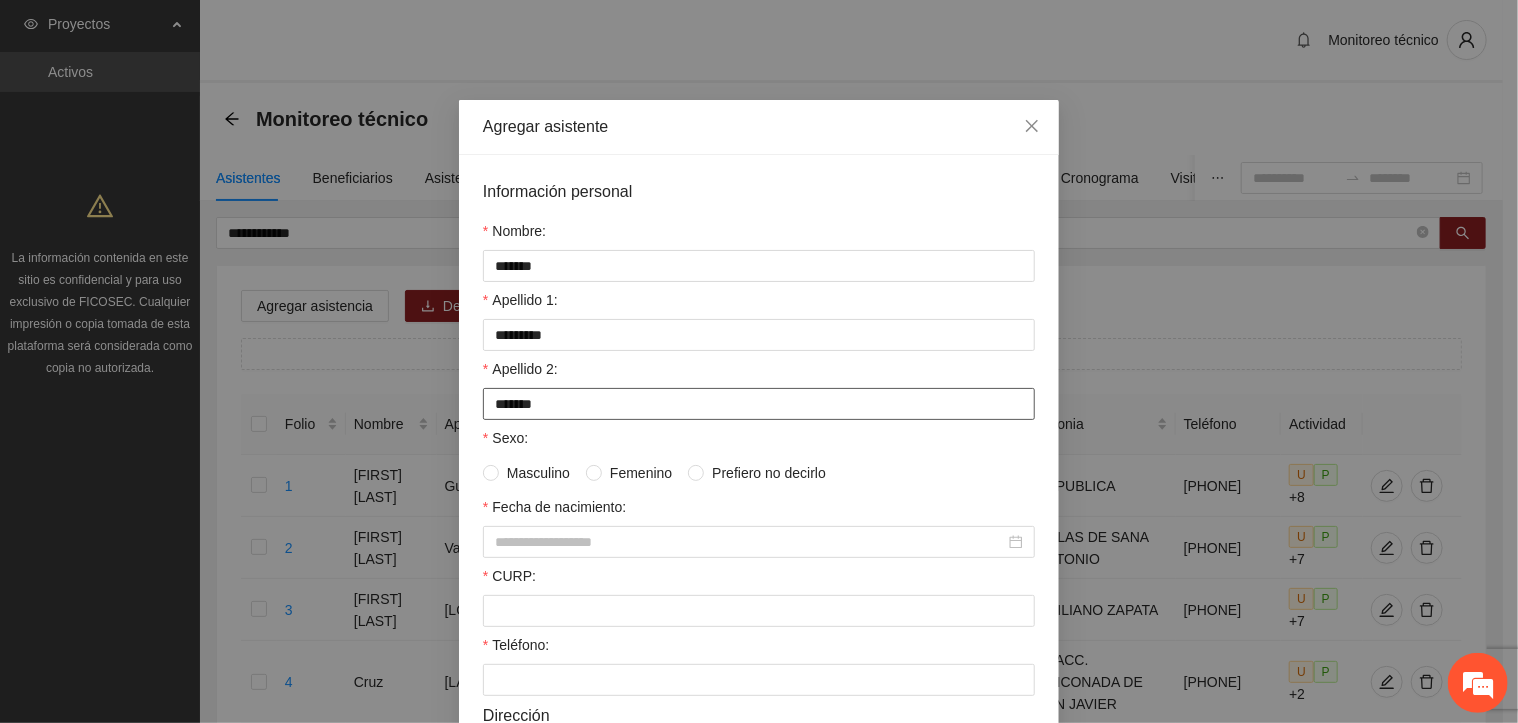type on "******" 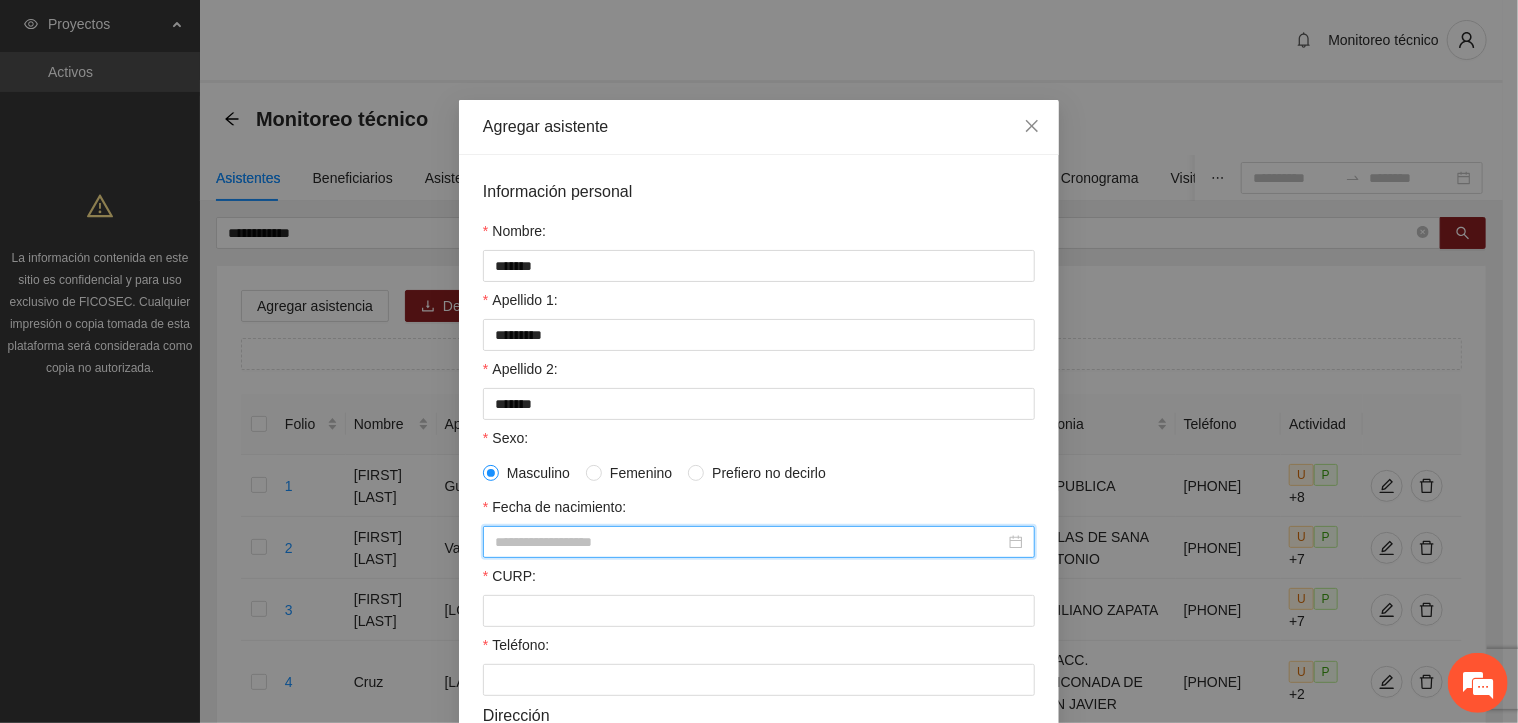 click on "Fecha de nacimiento:" at bounding box center [750, 542] 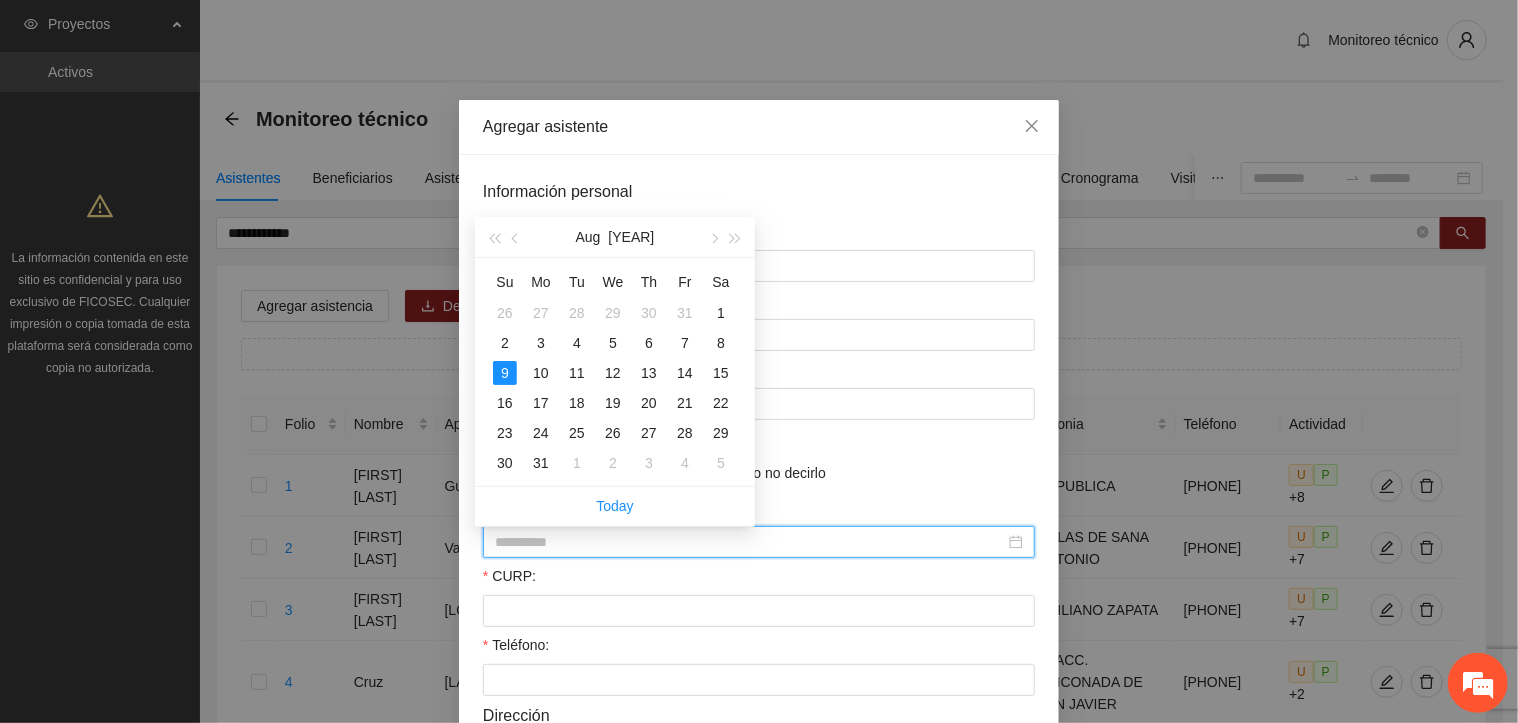 click on "9" at bounding box center [505, 373] 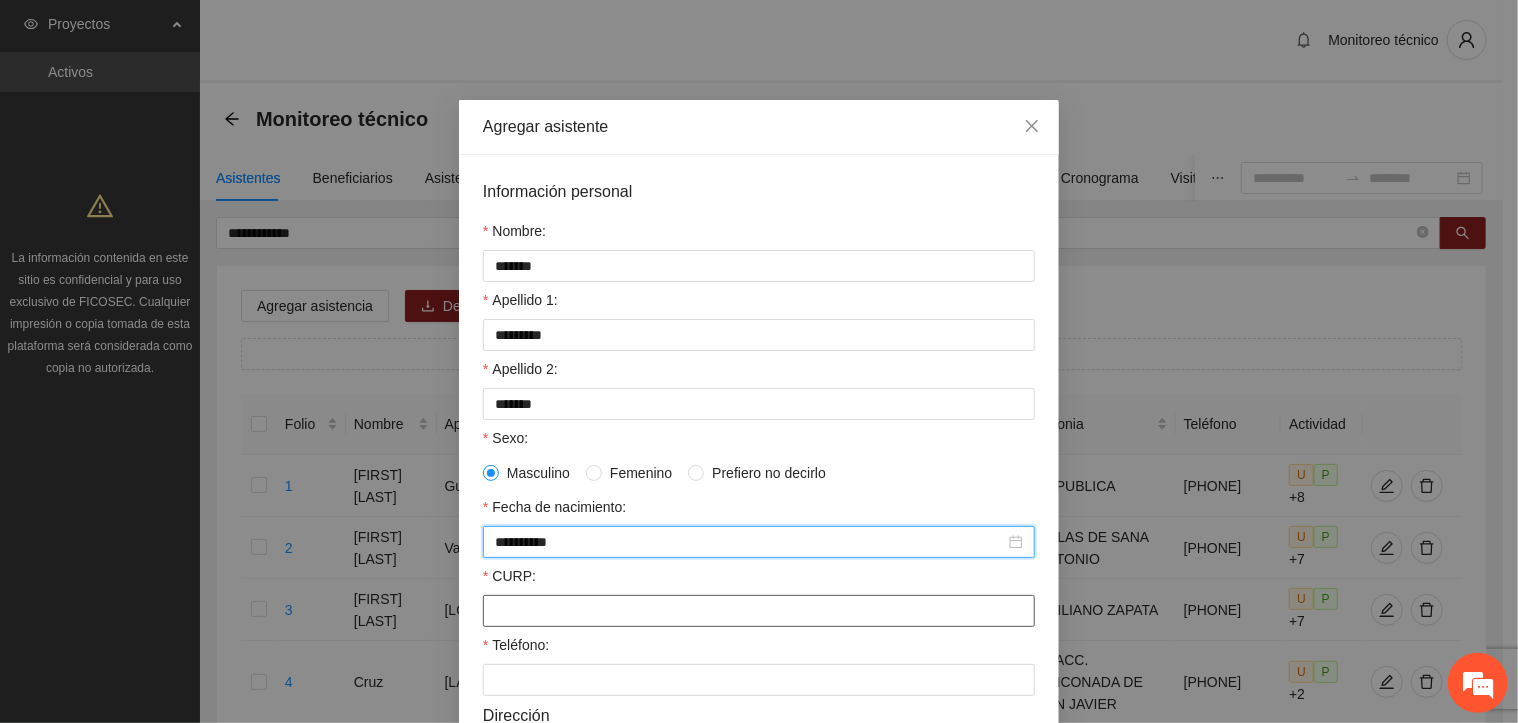 type on "**********" 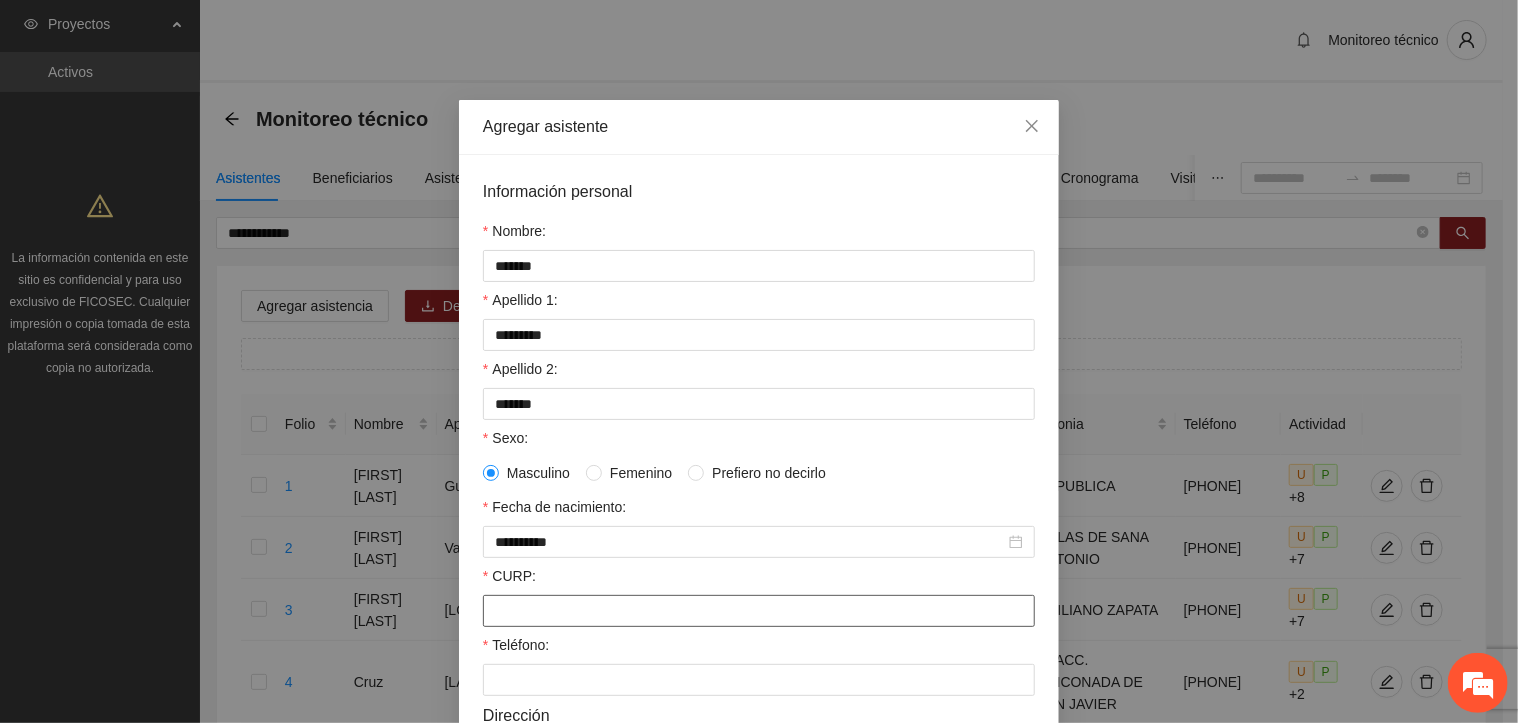 click on "CURP:" at bounding box center (759, 611) 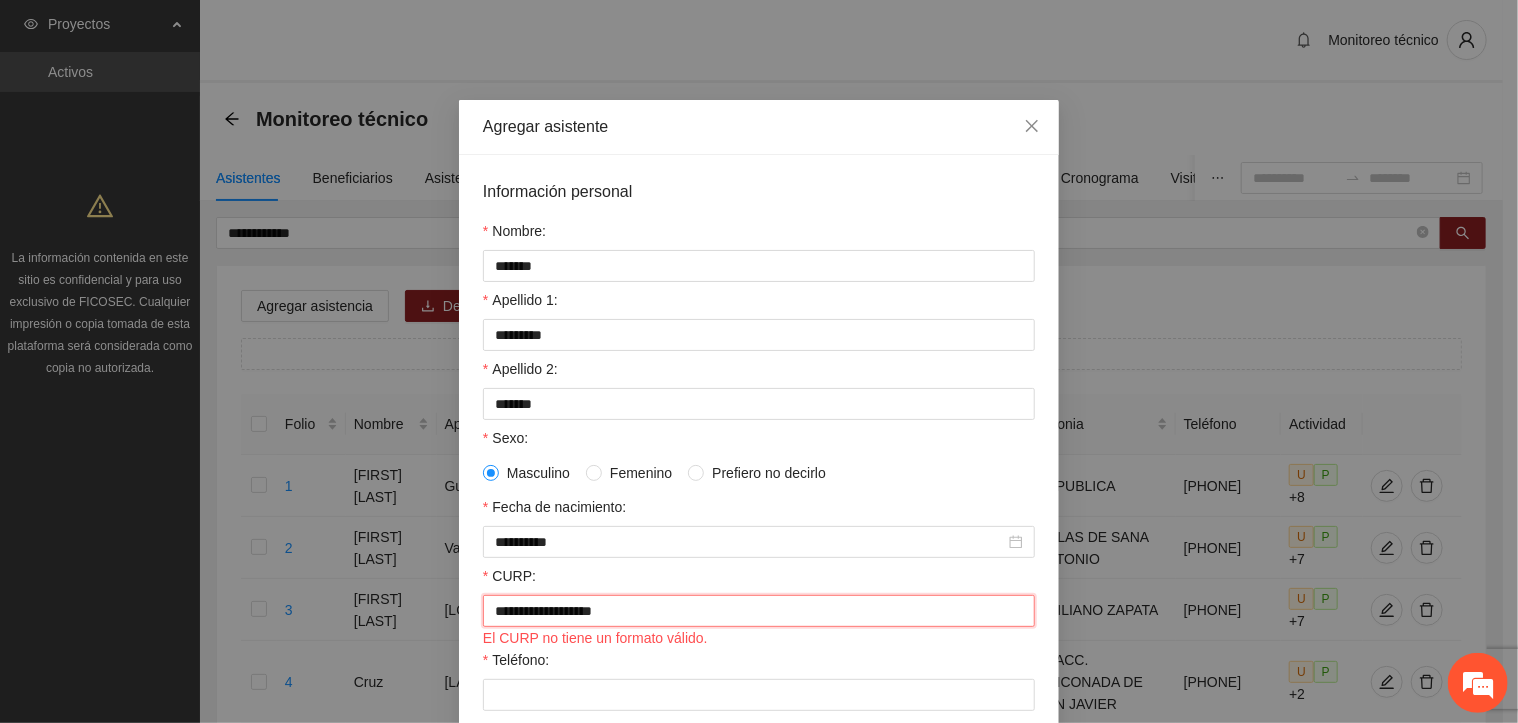click on "**********" at bounding box center [759, 611] 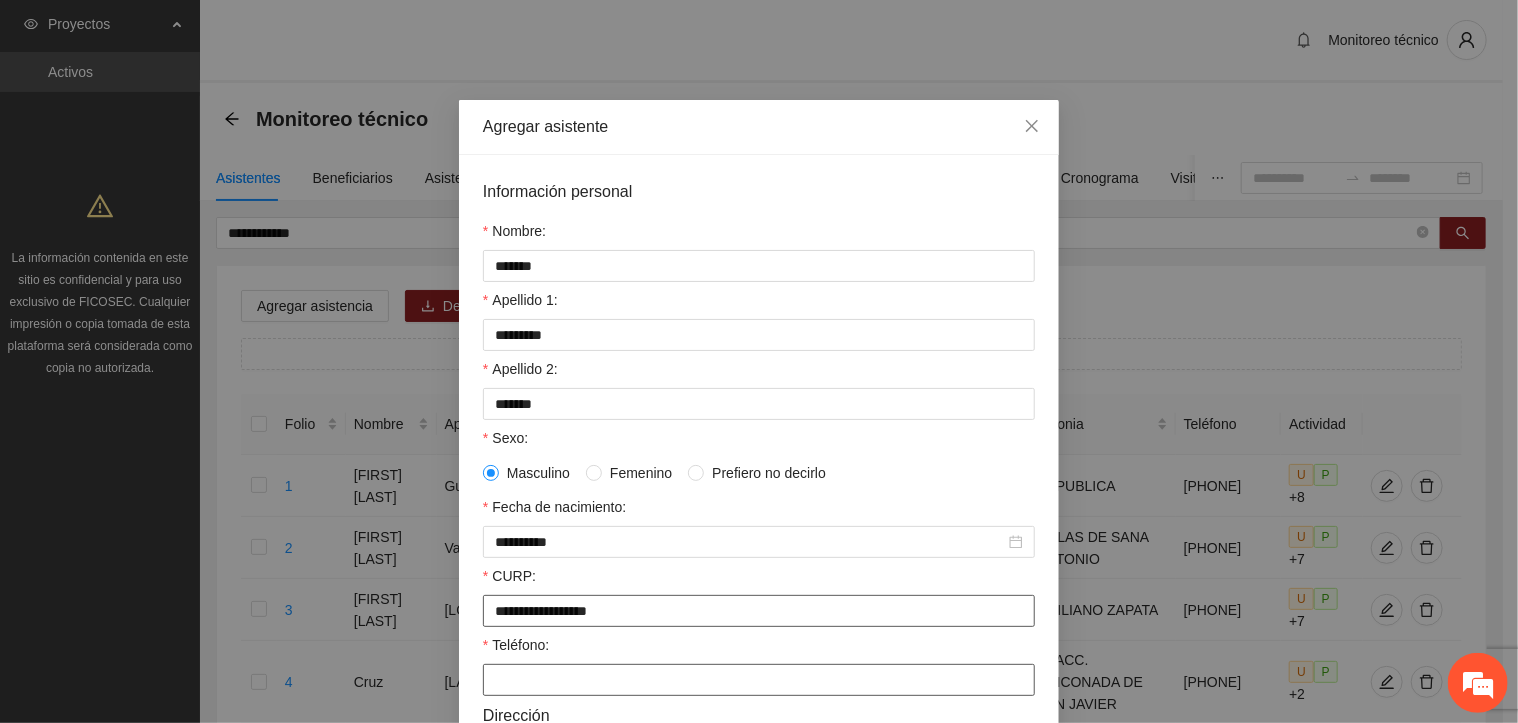 type on "**********" 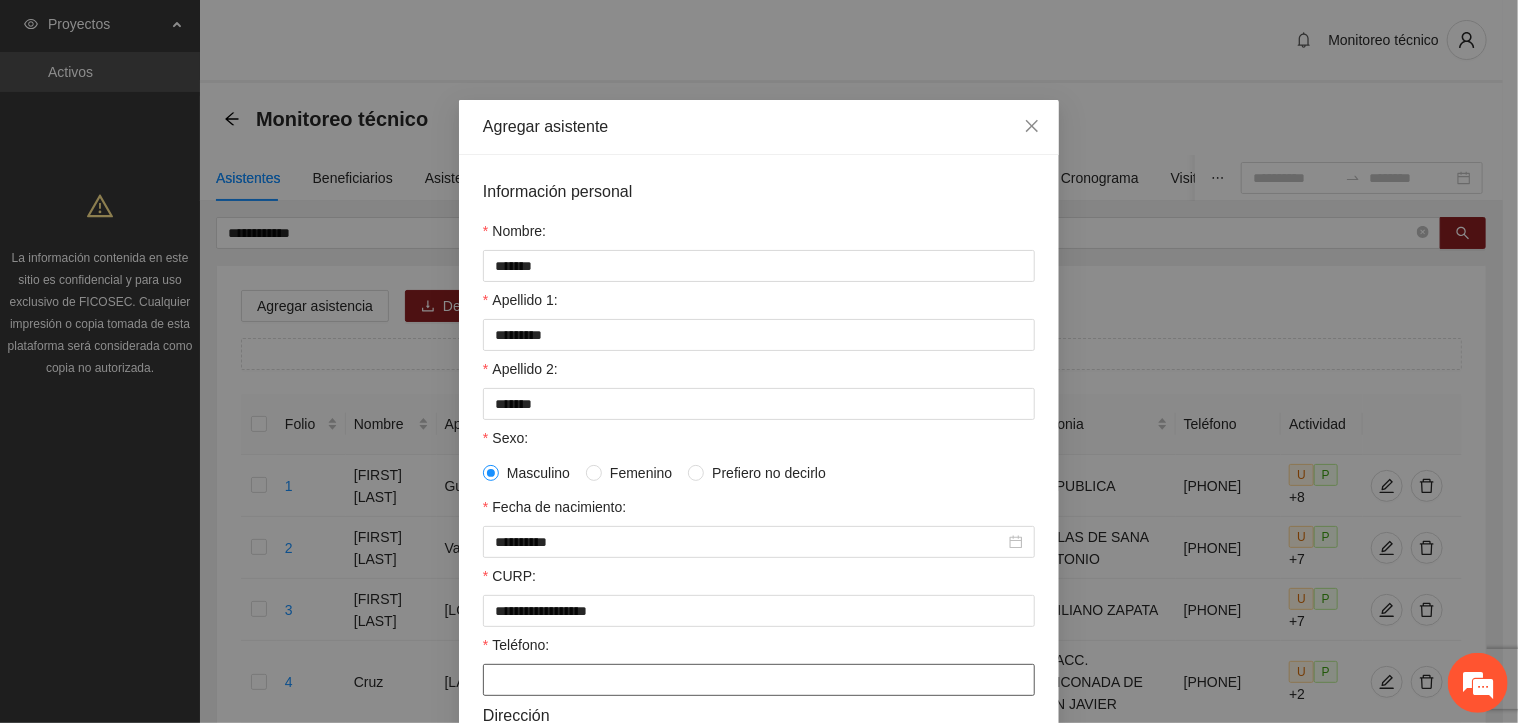 click on "Teléfono:" at bounding box center [759, 680] 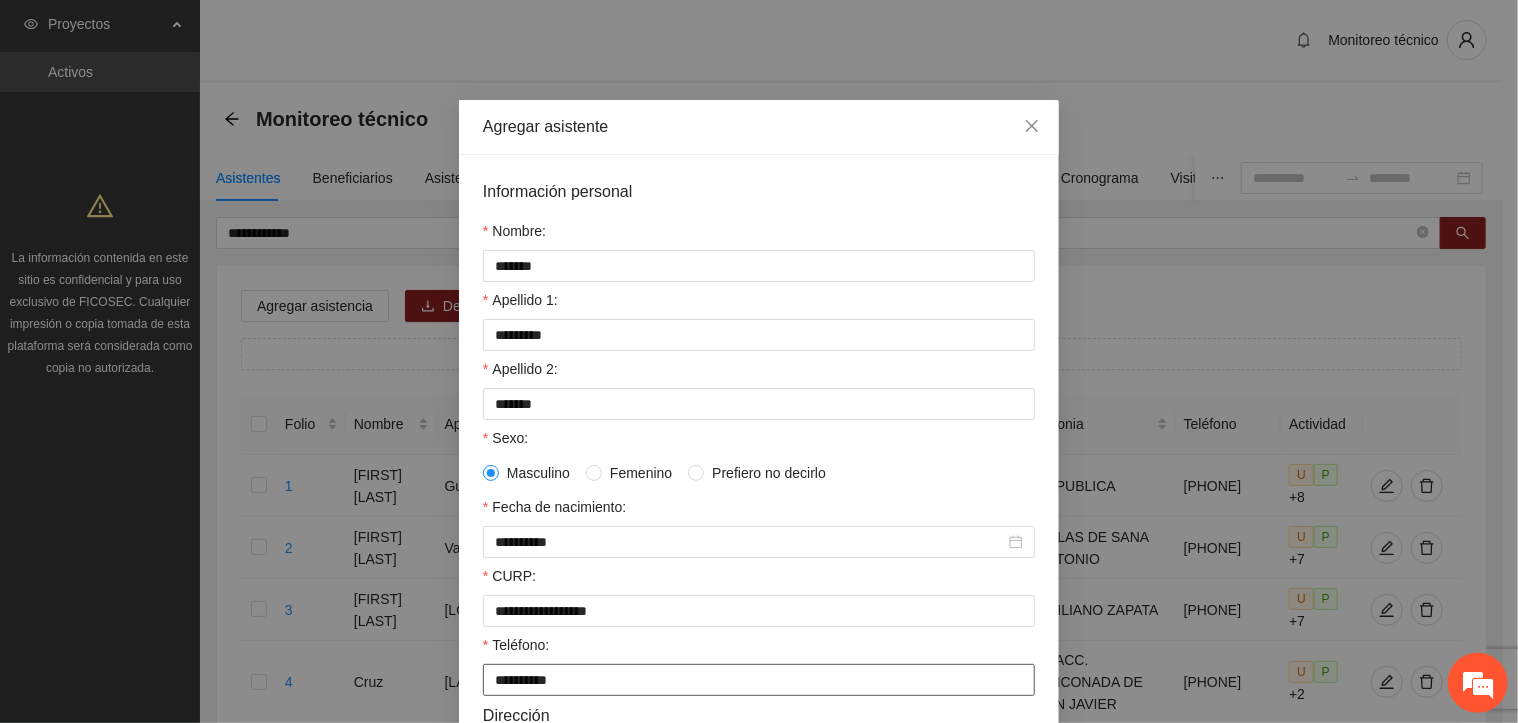 type on "**********" 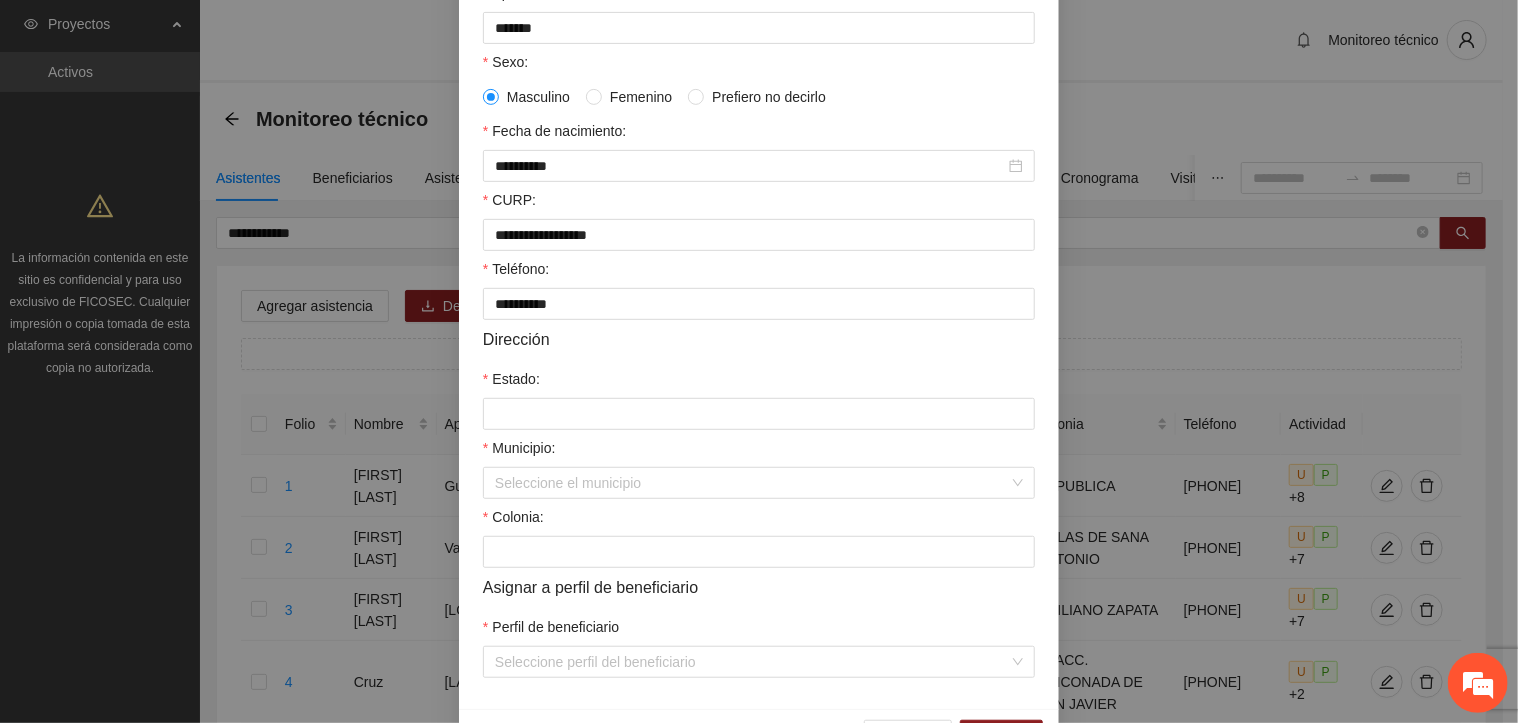 scroll, scrollTop: 400, scrollLeft: 0, axis: vertical 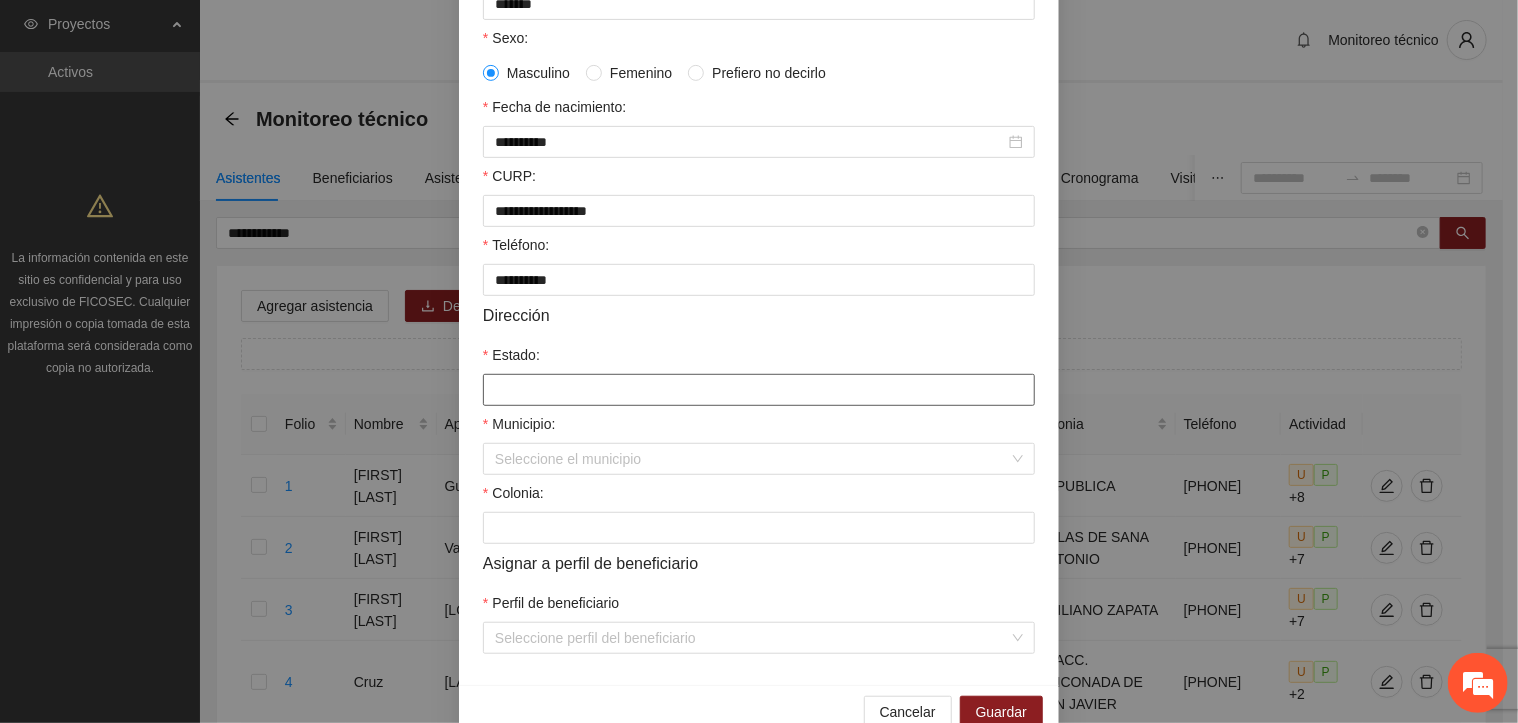 click on "Estado:" at bounding box center (759, 390) 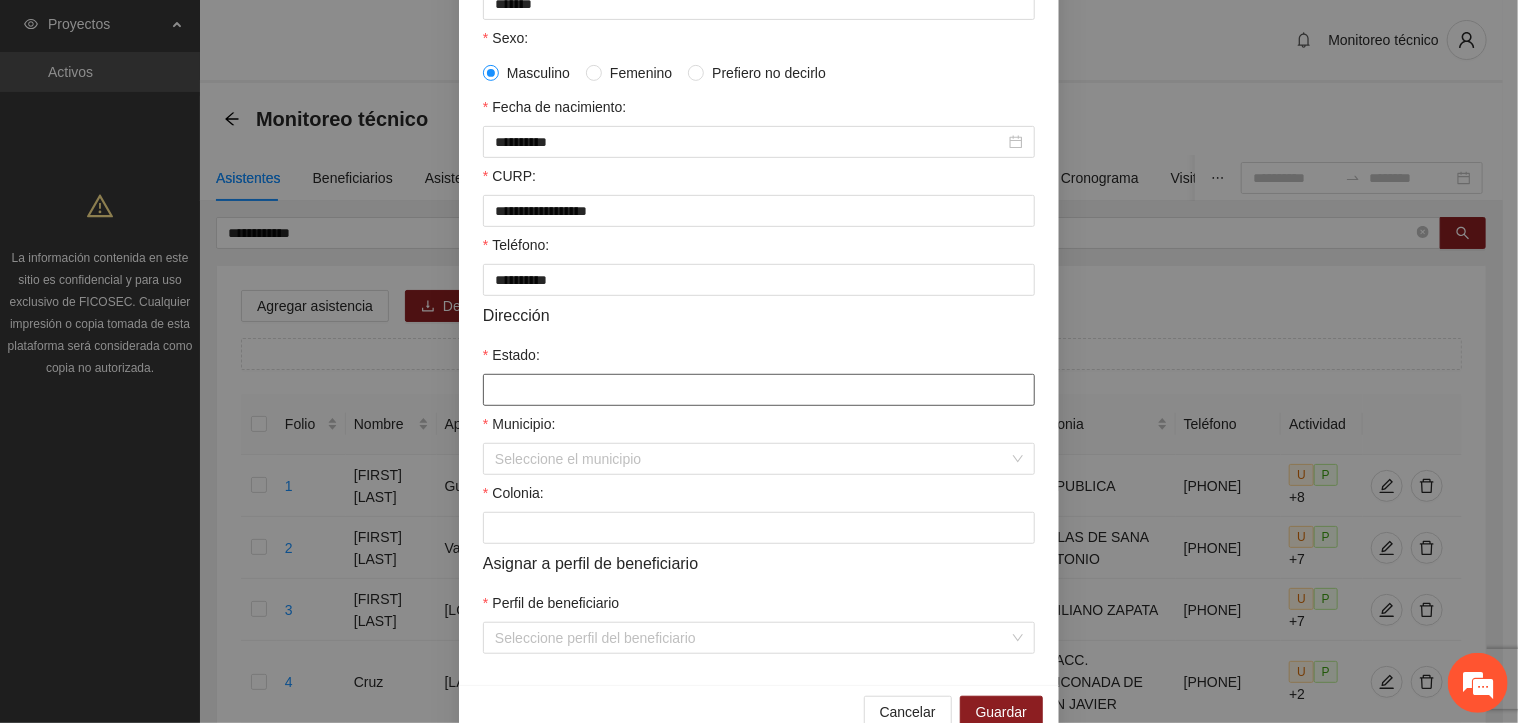 type on "*********" 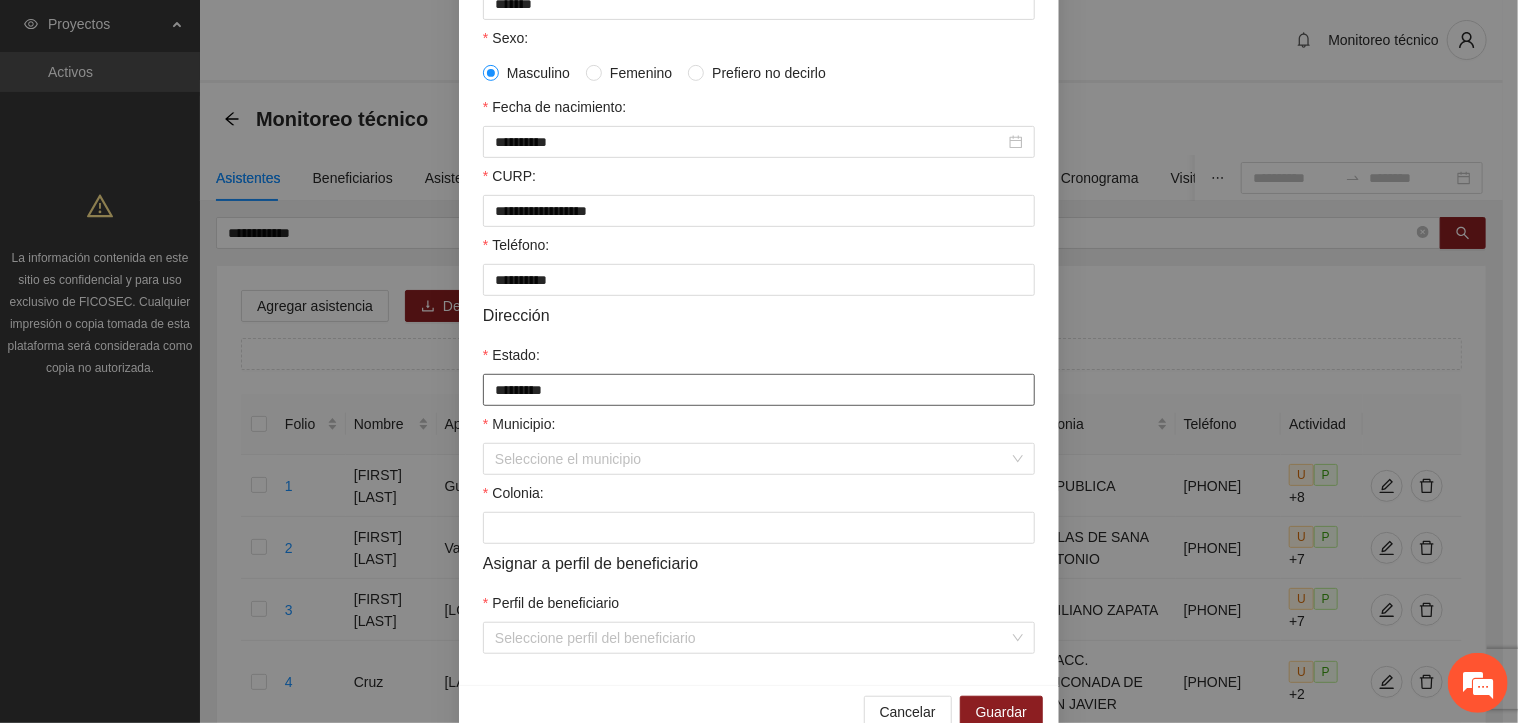 type on "********" 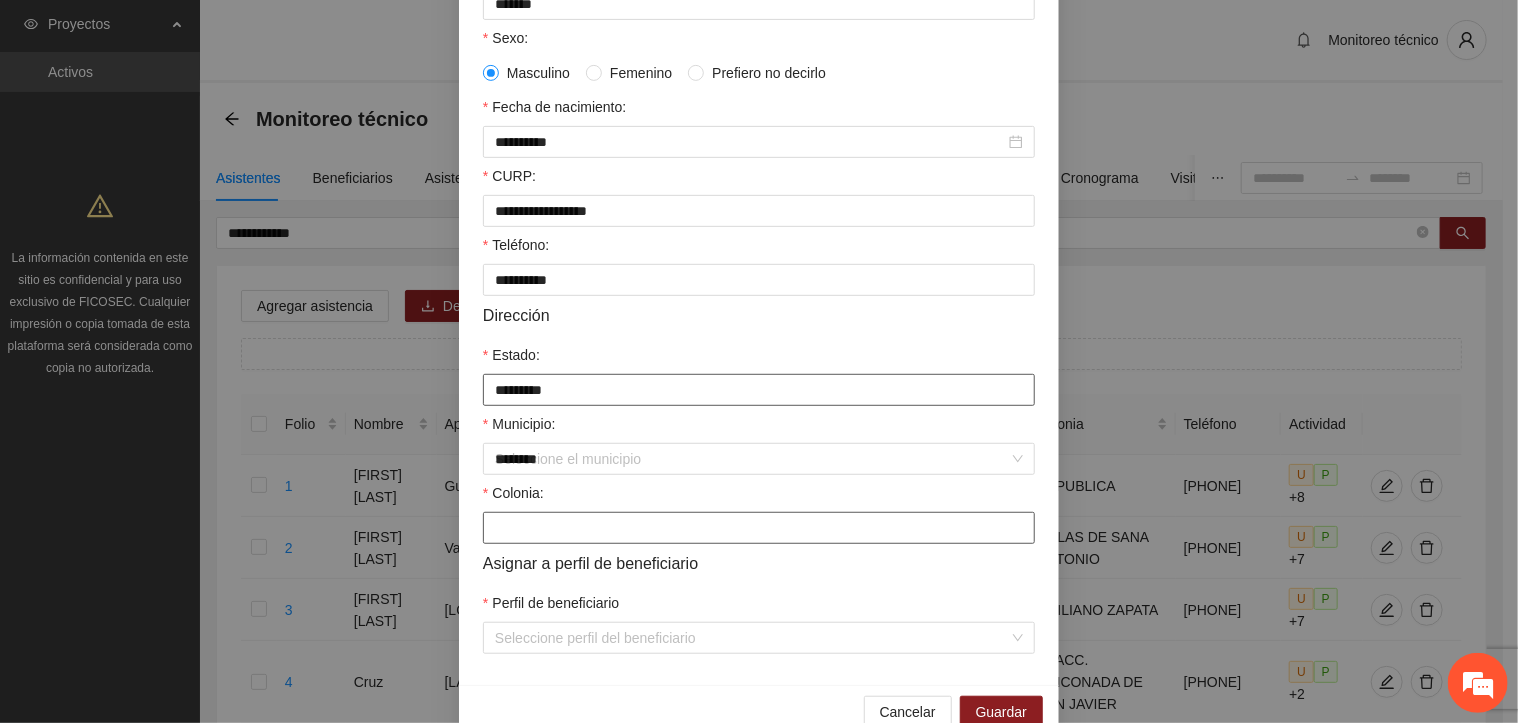type on "**********" 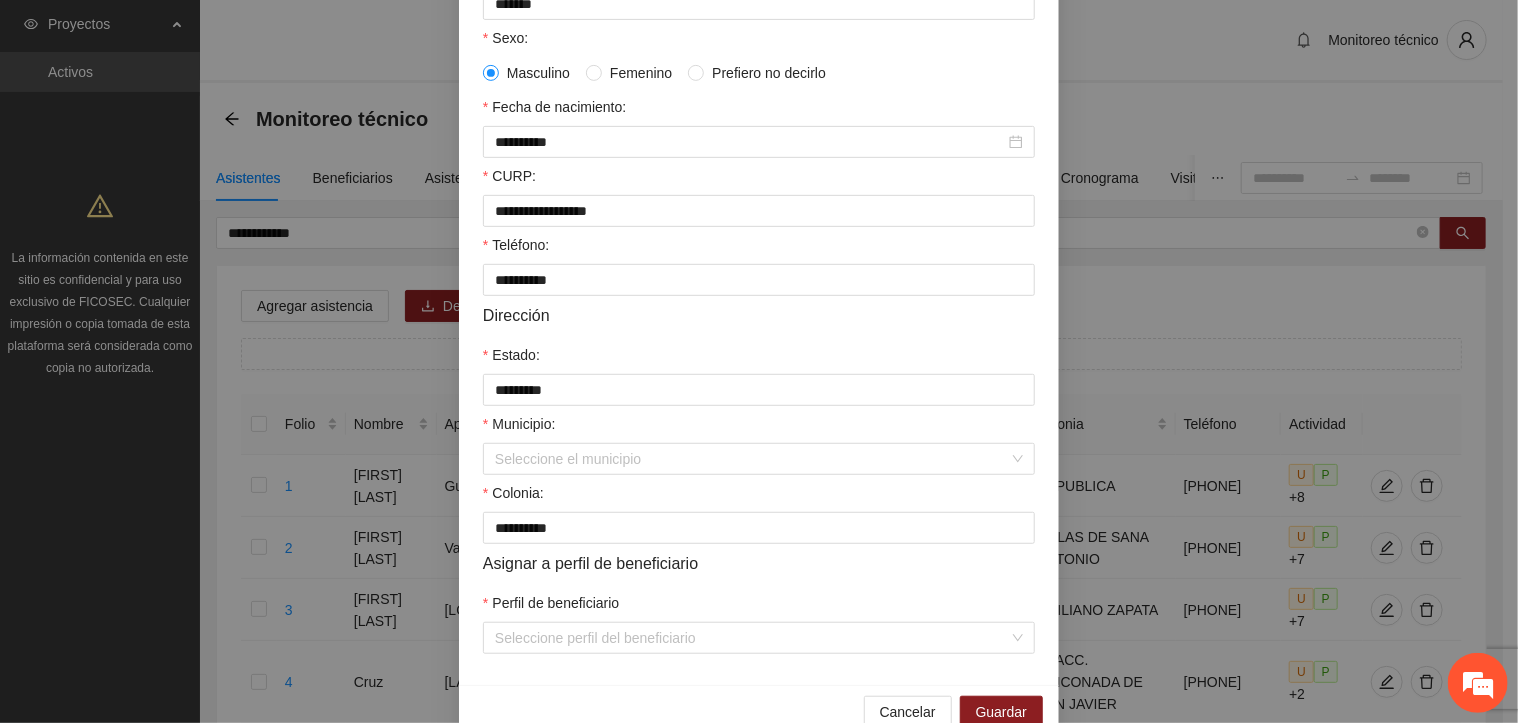 click on "**********" at bounding box center (759, 216) 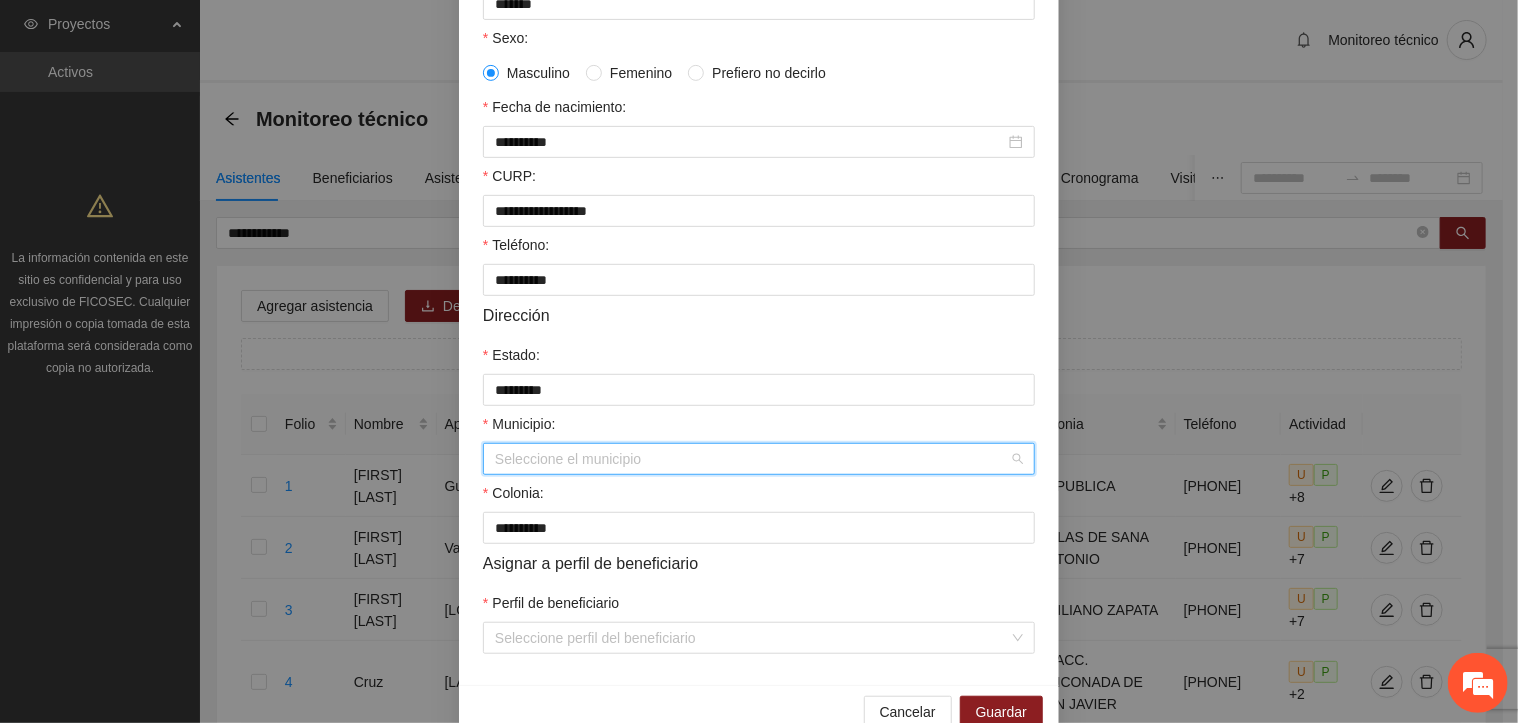 click on "Municipio:" at bounding box center [752, 459] 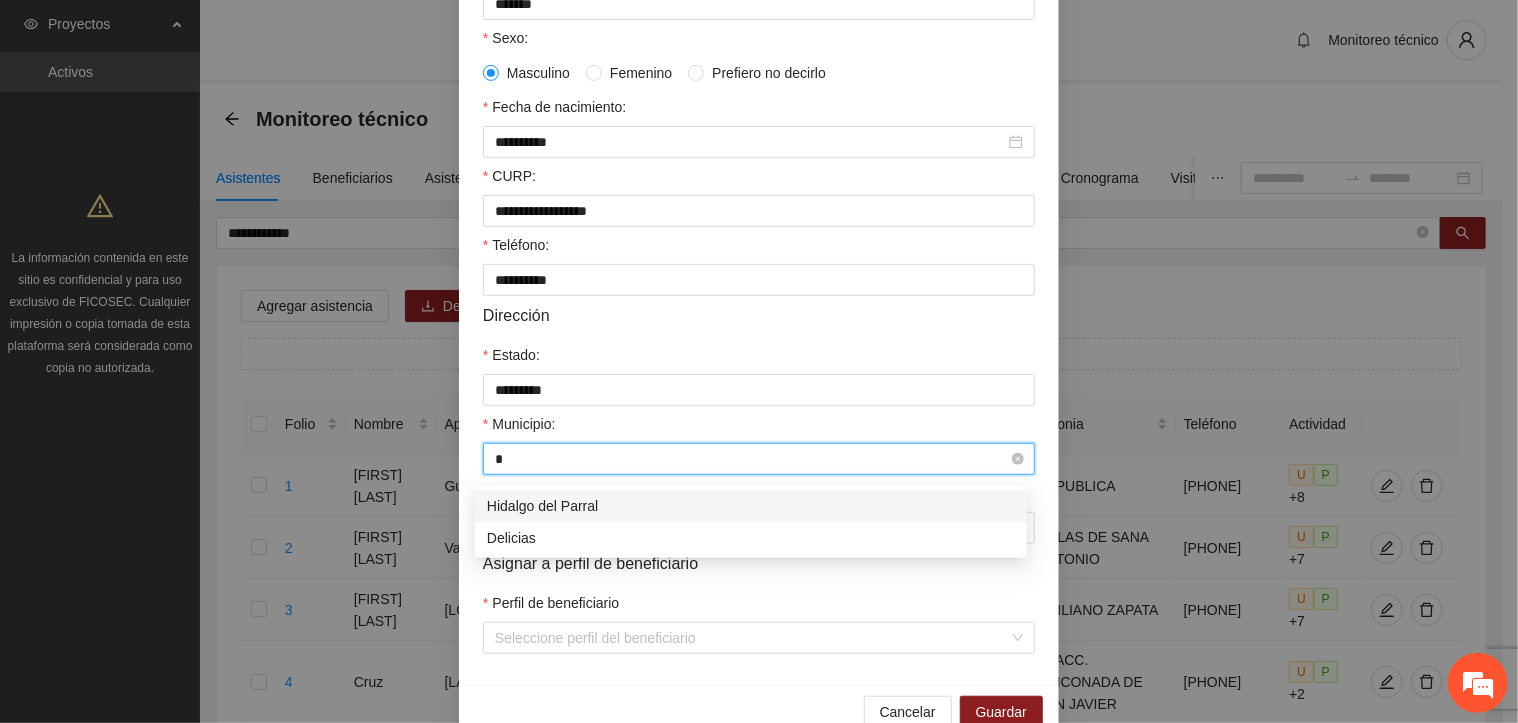type on "**" 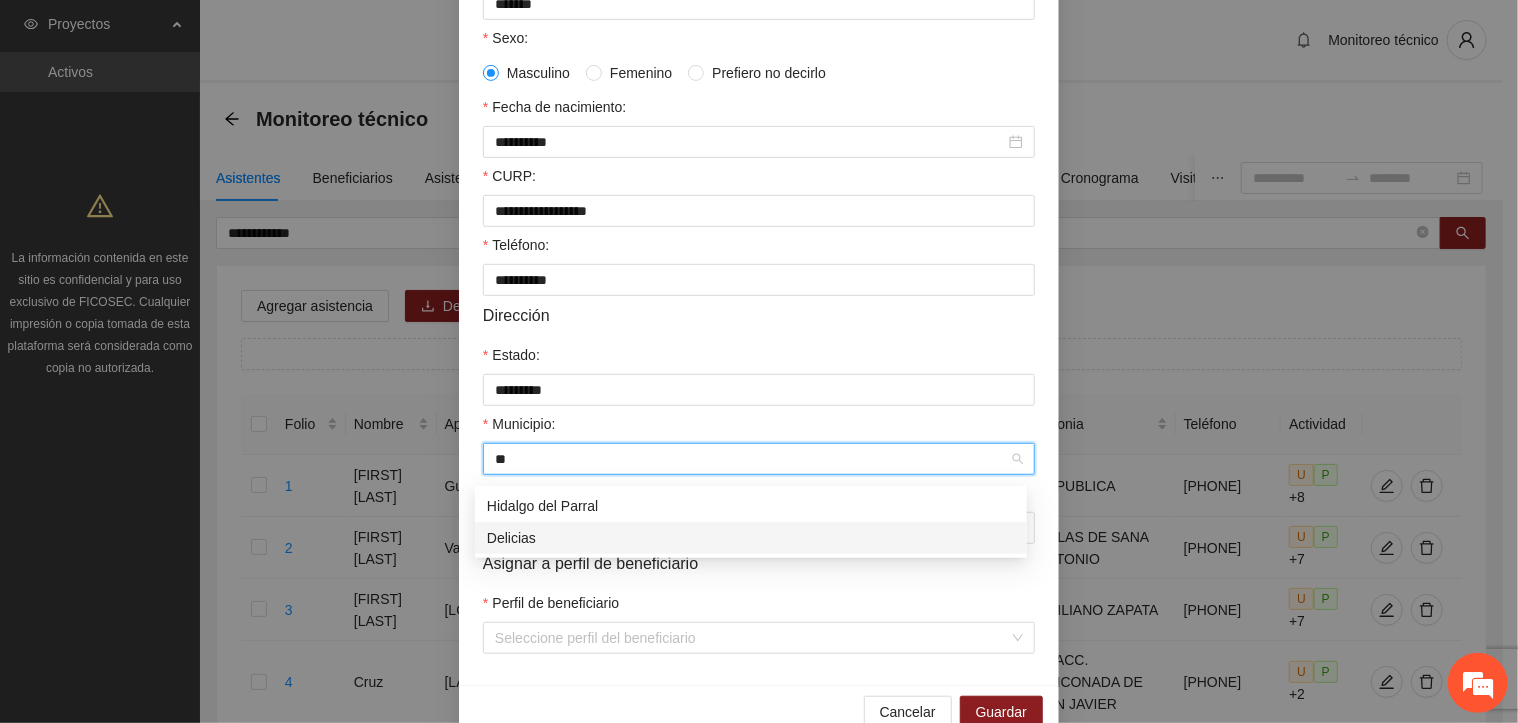 click on "Delicias" at bounding box center (751, 538) 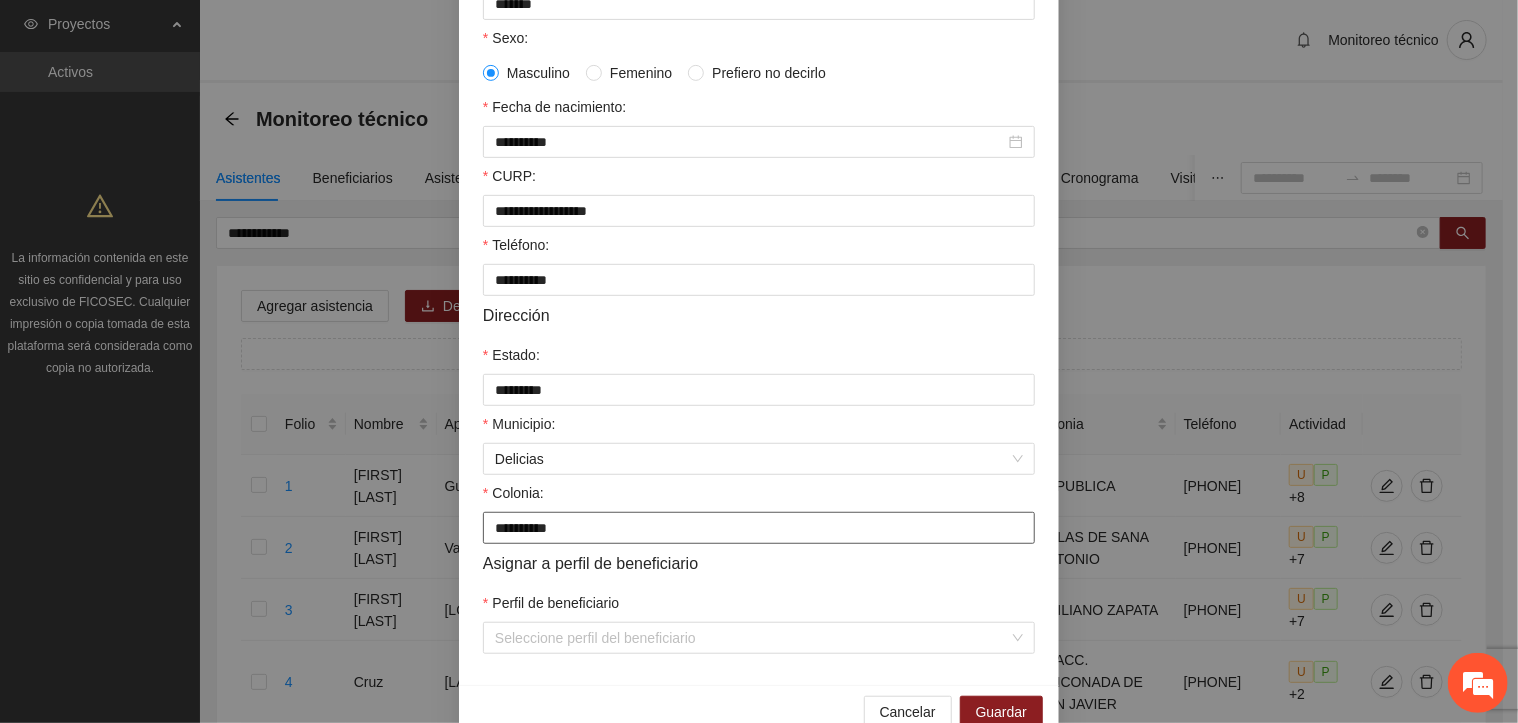click on "**********" at bounding box center (759, 528) 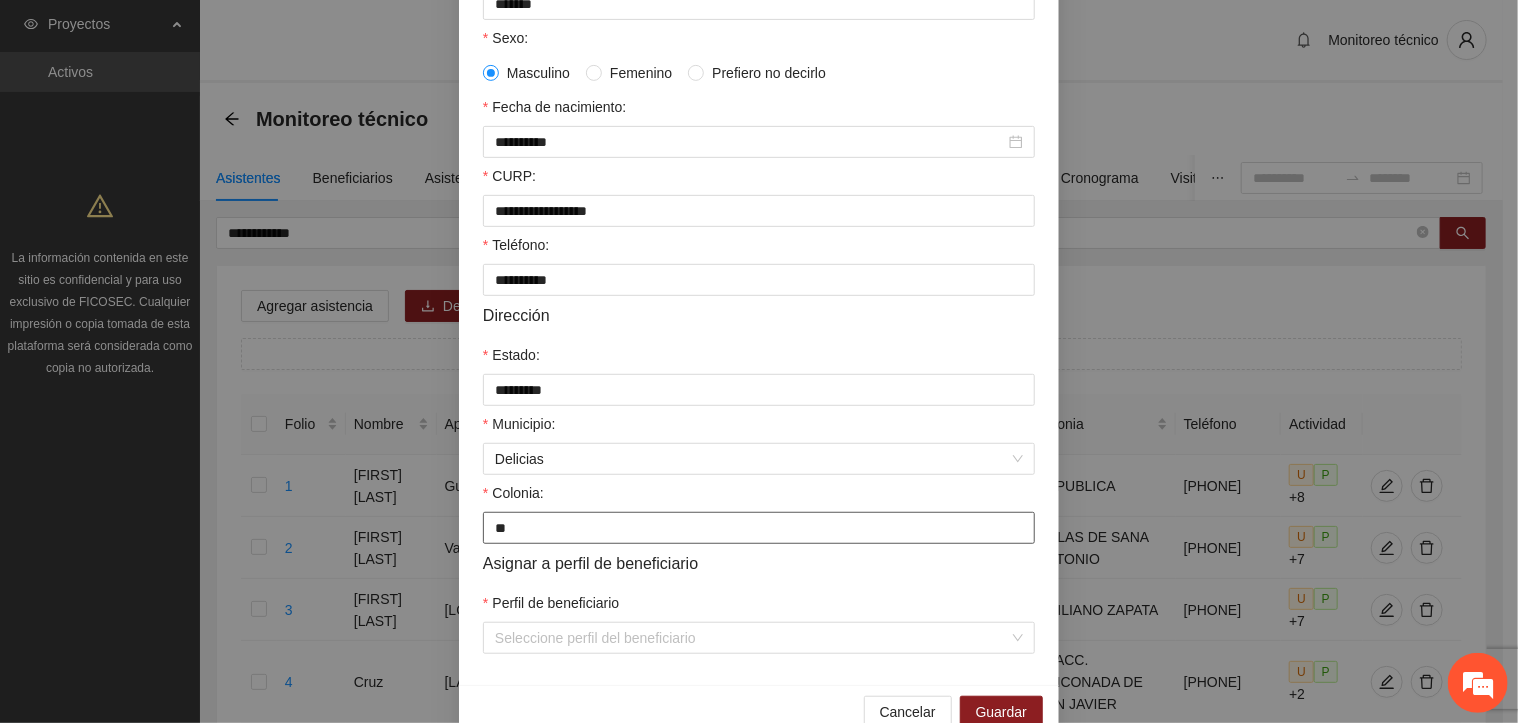 type on "*" 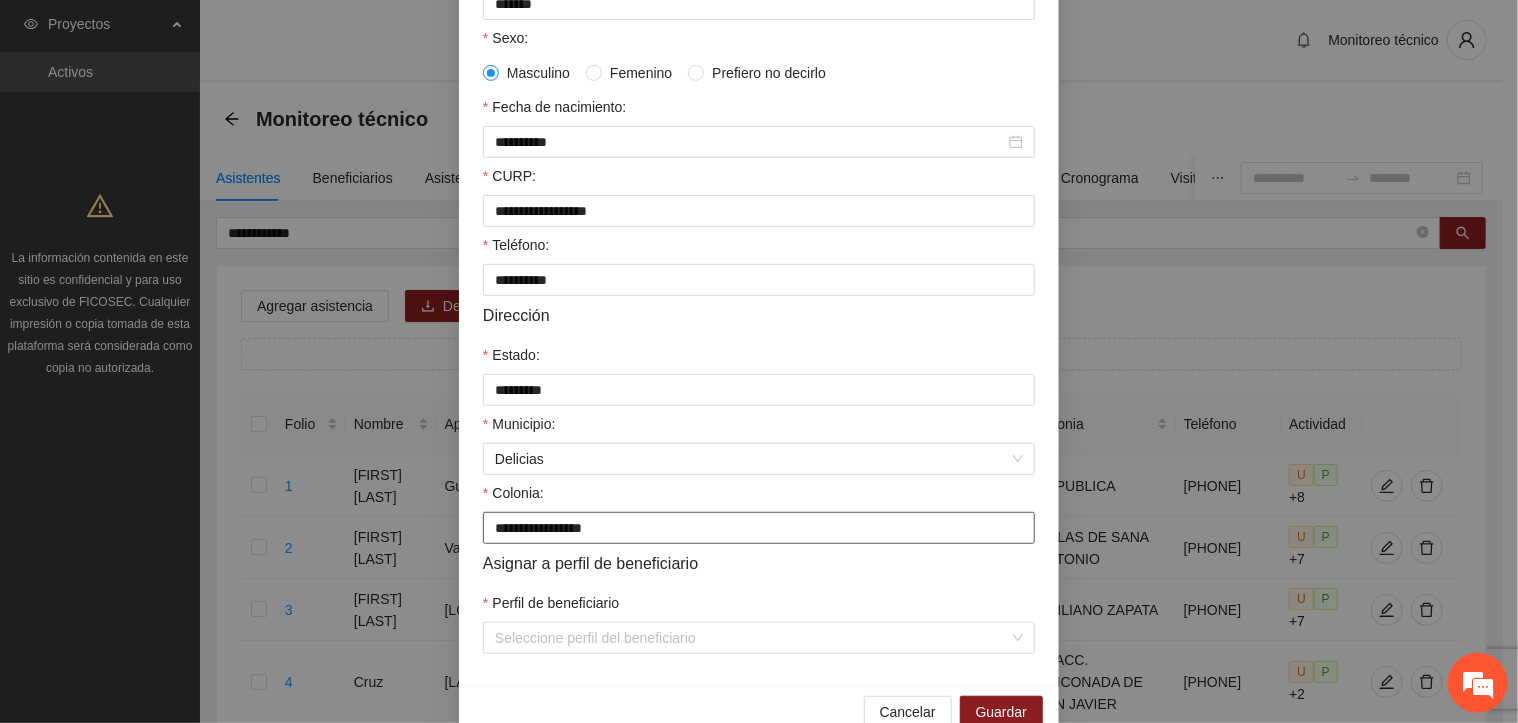type on "********" 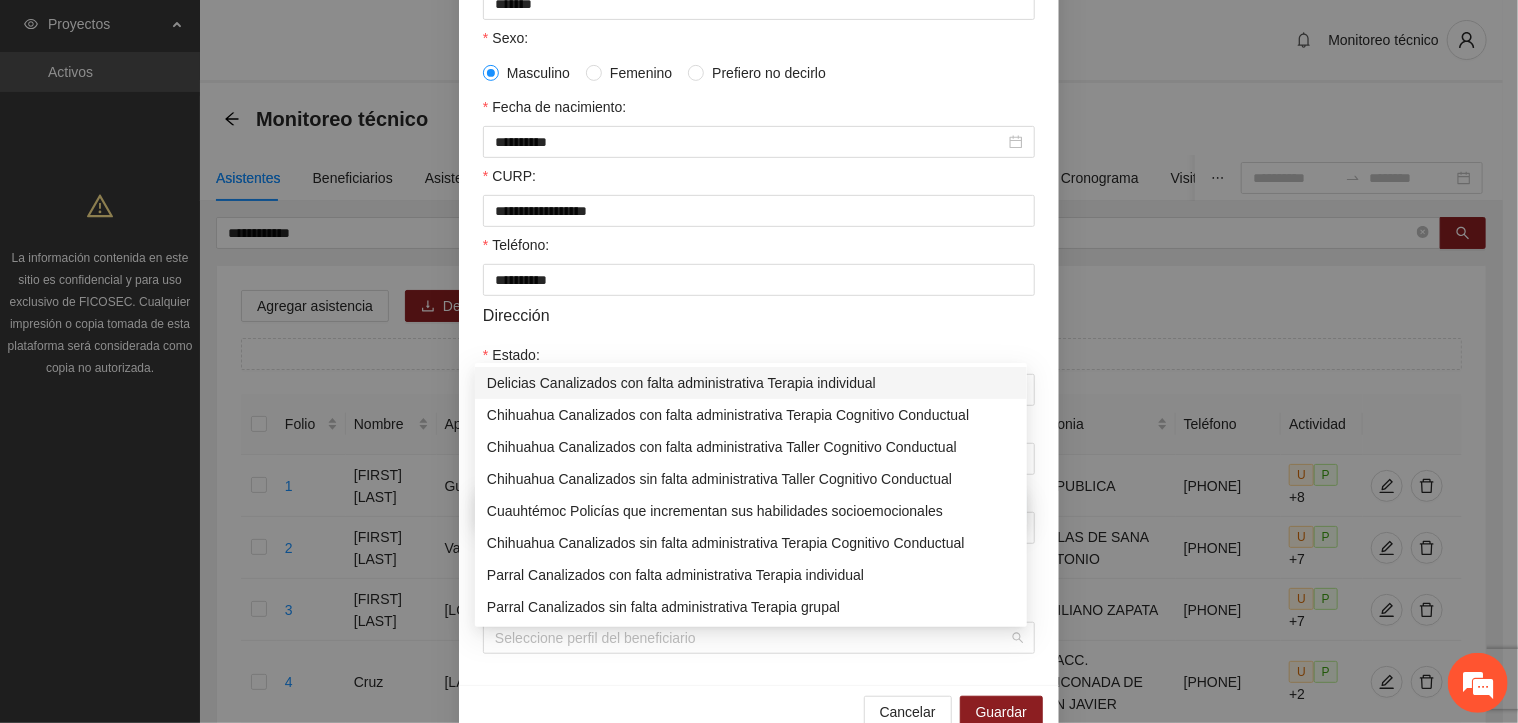 type 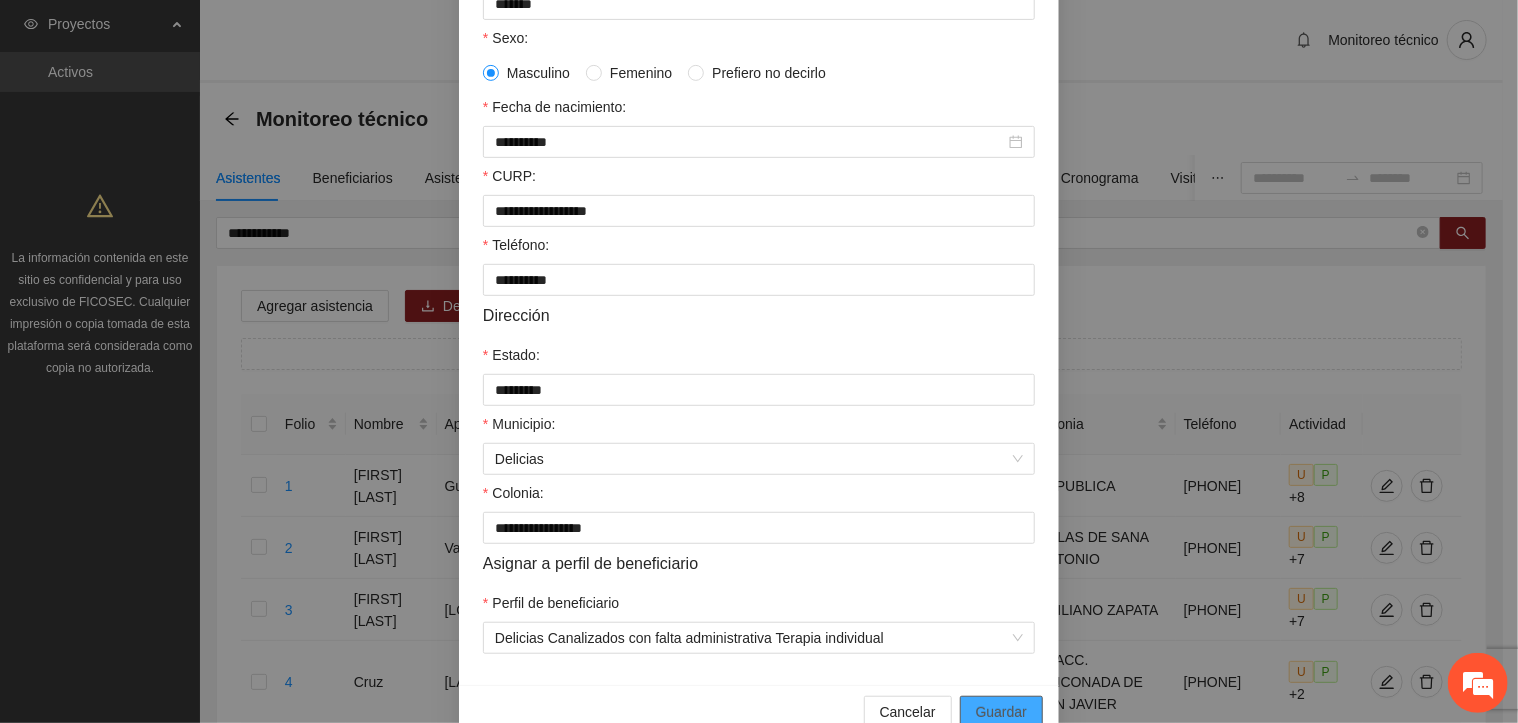 click on "Guardar" at bounding box center (1001, 712) 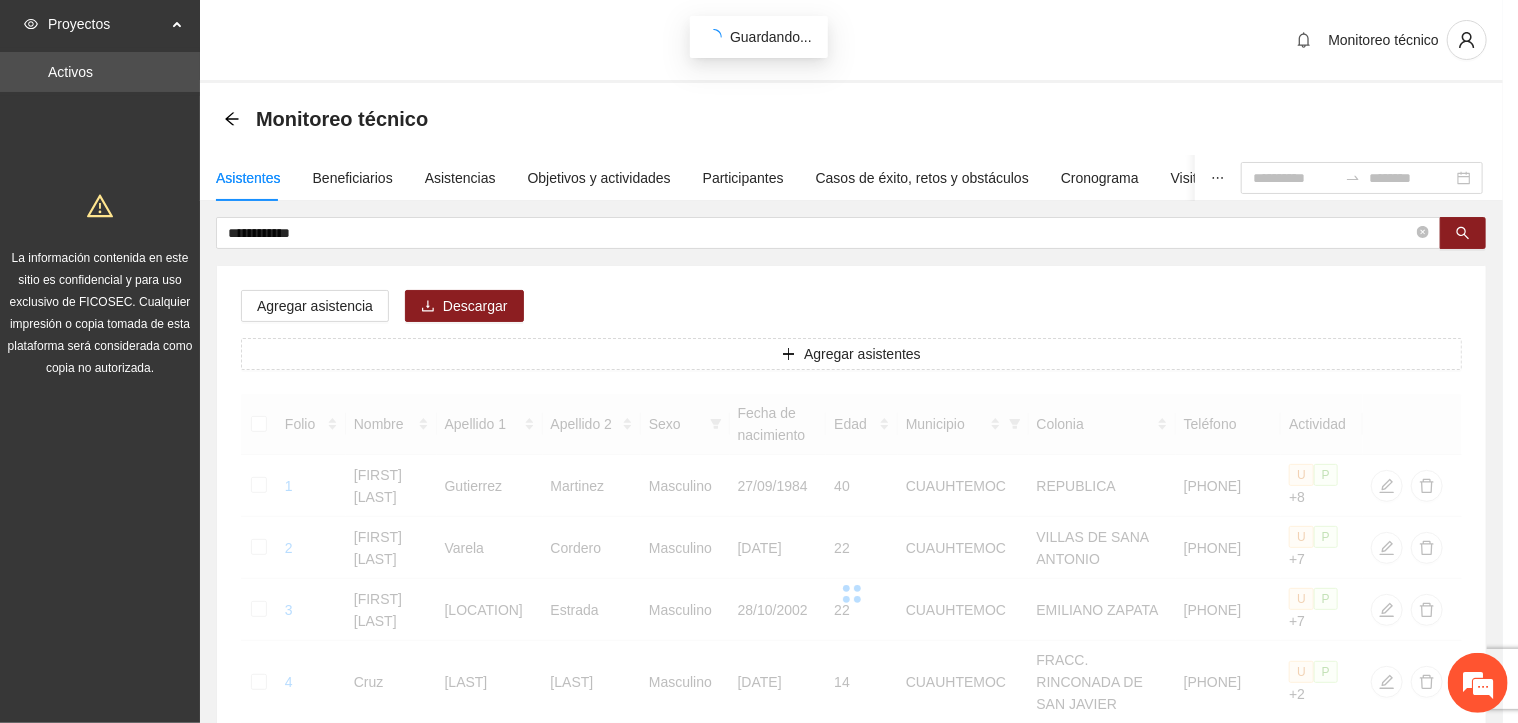 scroll, scrollTop: 348, scrollLeft: 0, axis: vertical 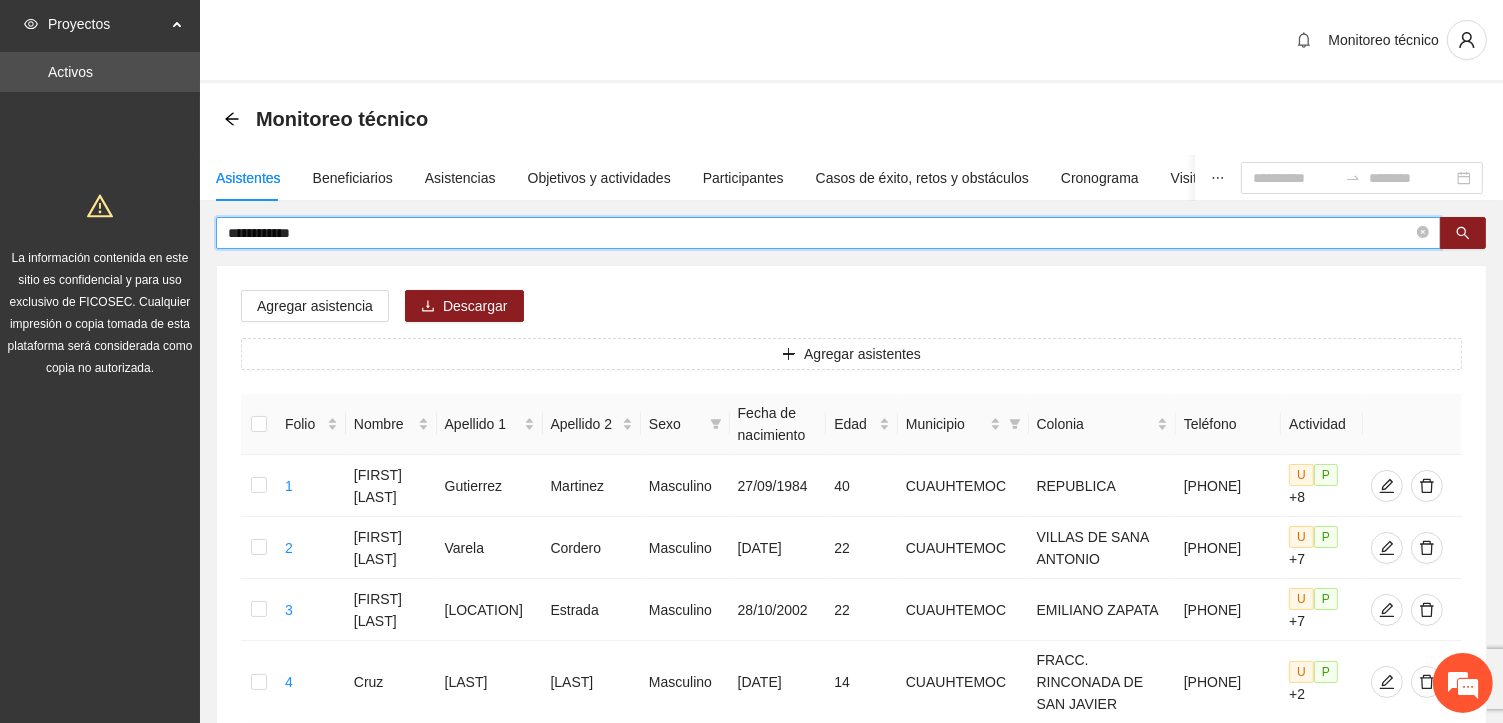 click on "**********" at bounding box center [820, 233] 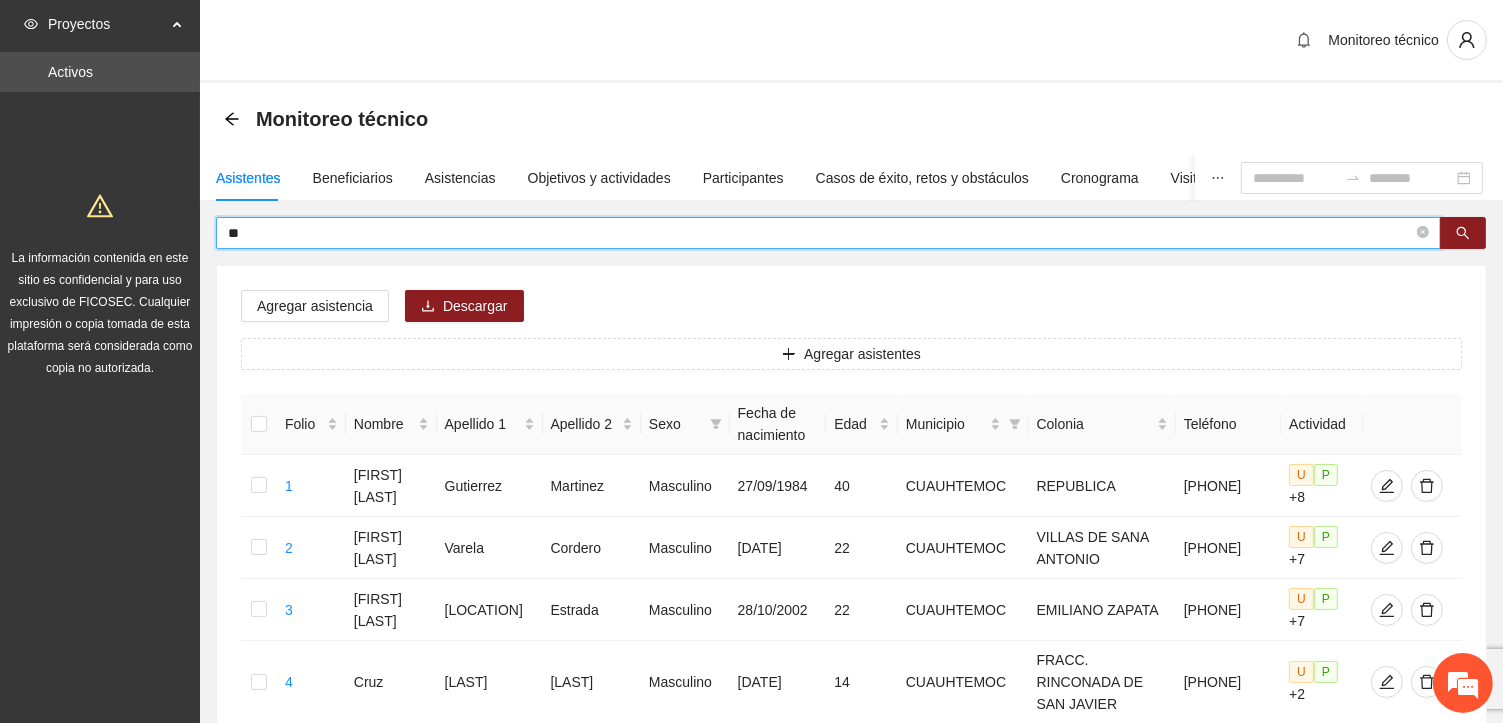 type on "*" 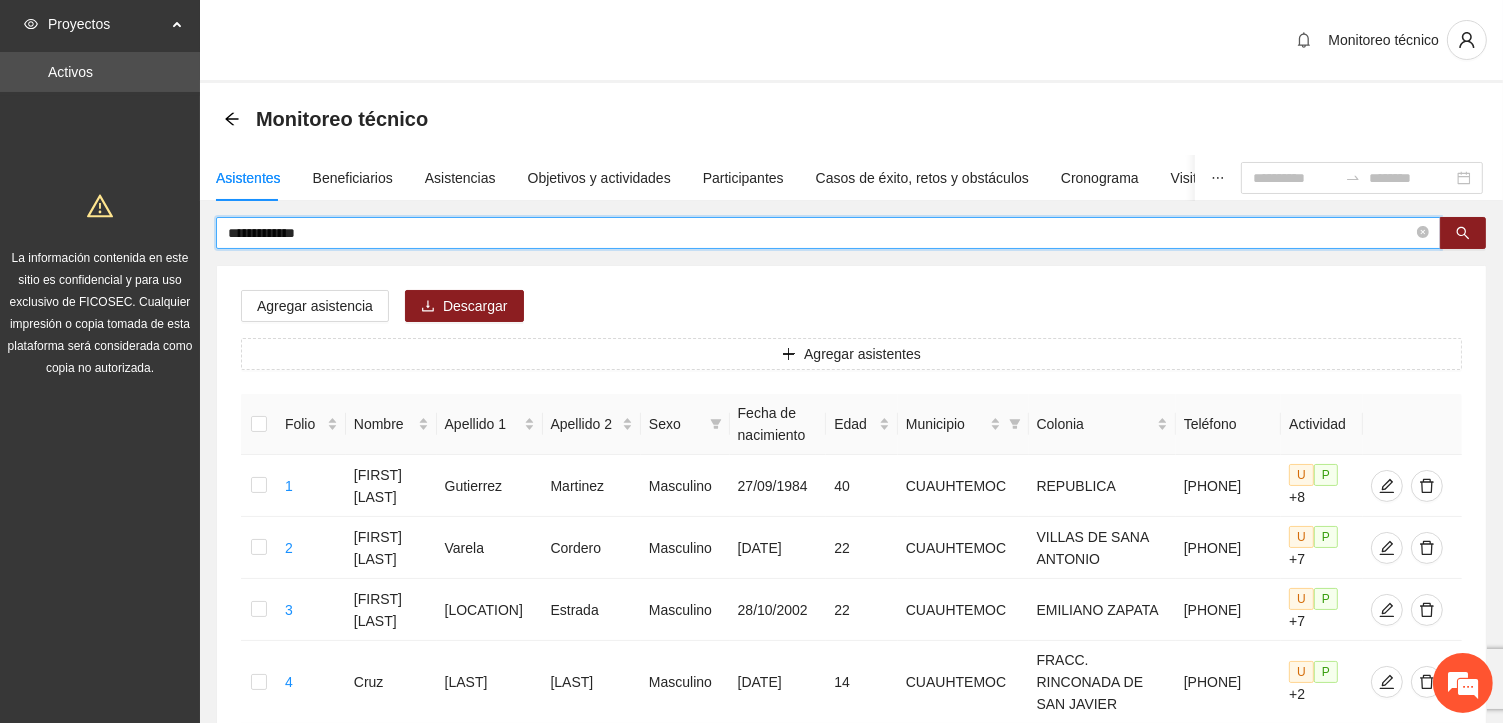 type on "**********" 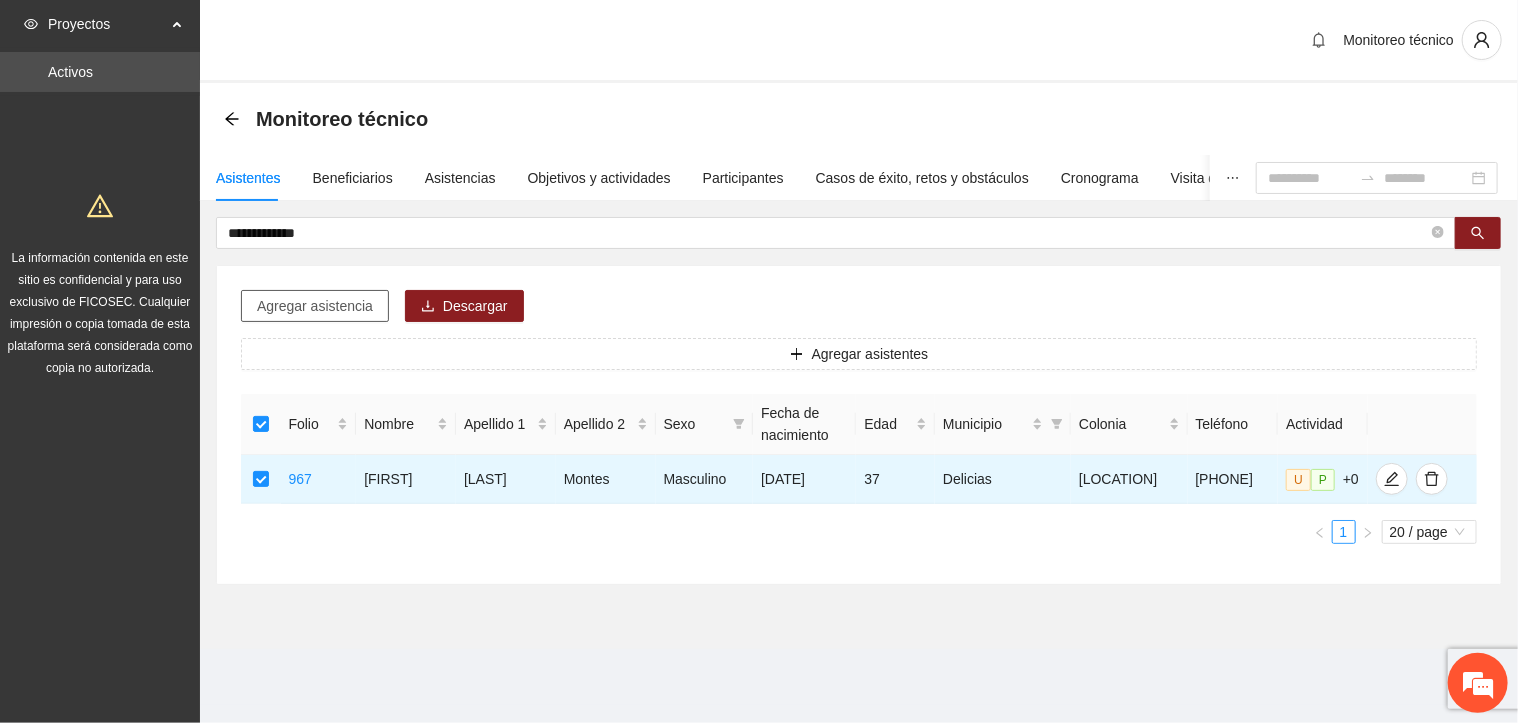 click on "Agregar asistencia" at bounding box center [315, 306] 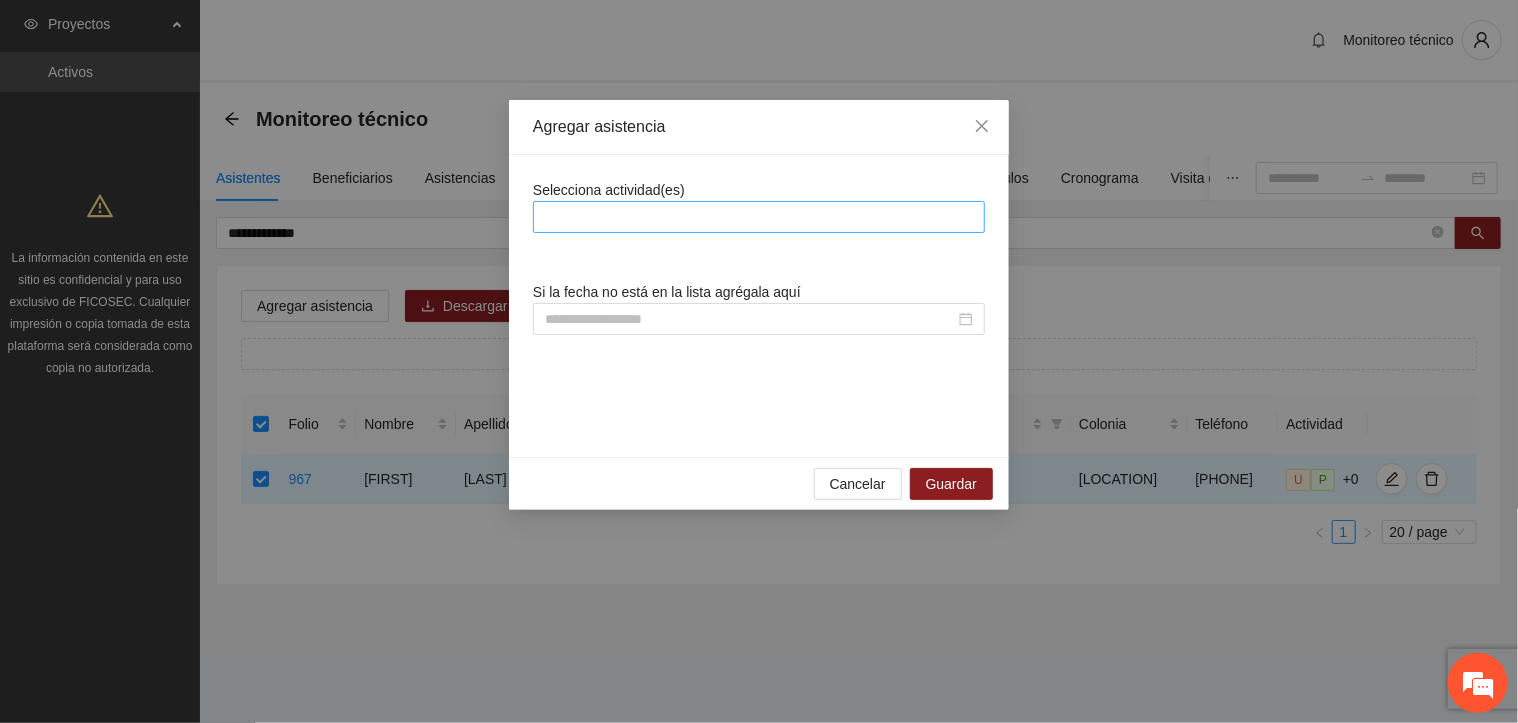 click at bounding box center (759, 217) 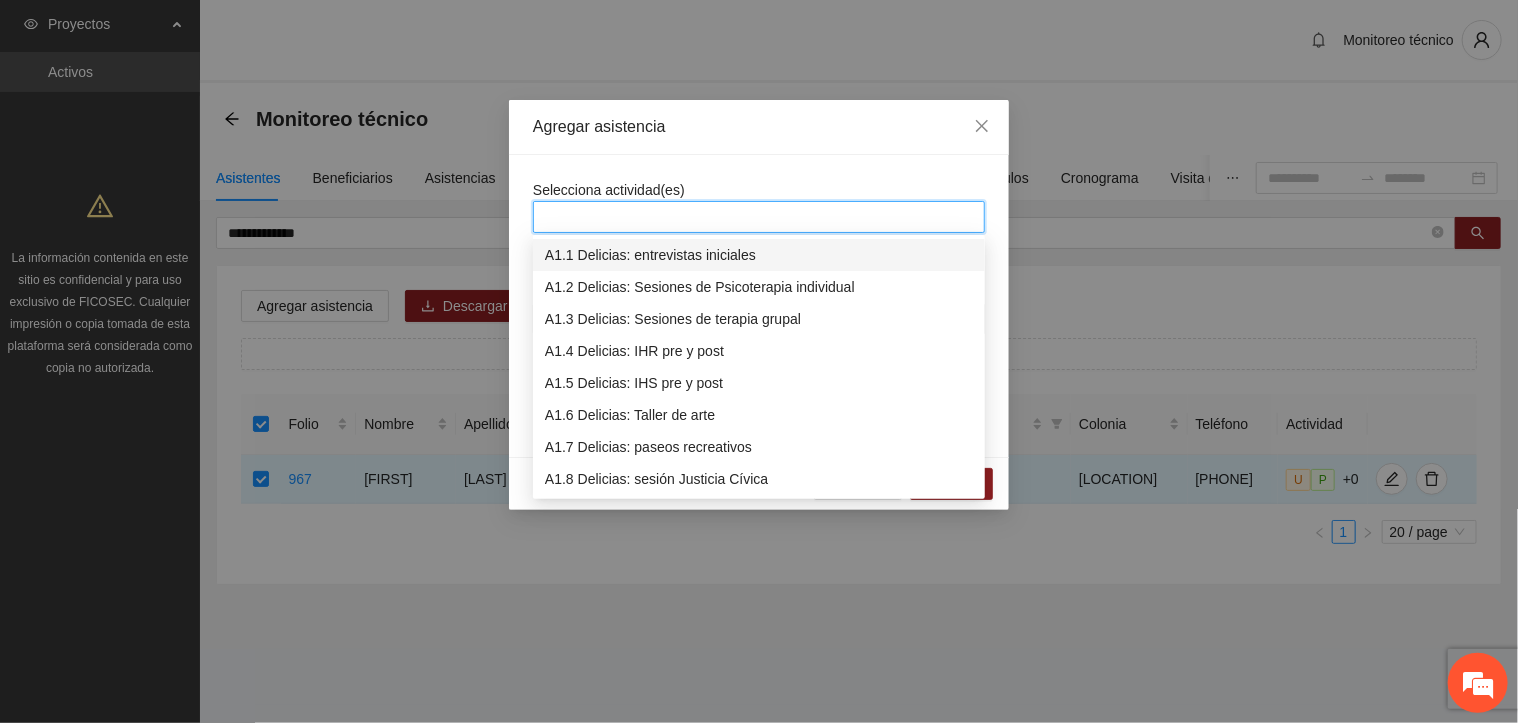 click on "A1.1 Delicias: entrevistas iniciales" at bounding box center (759, 255) 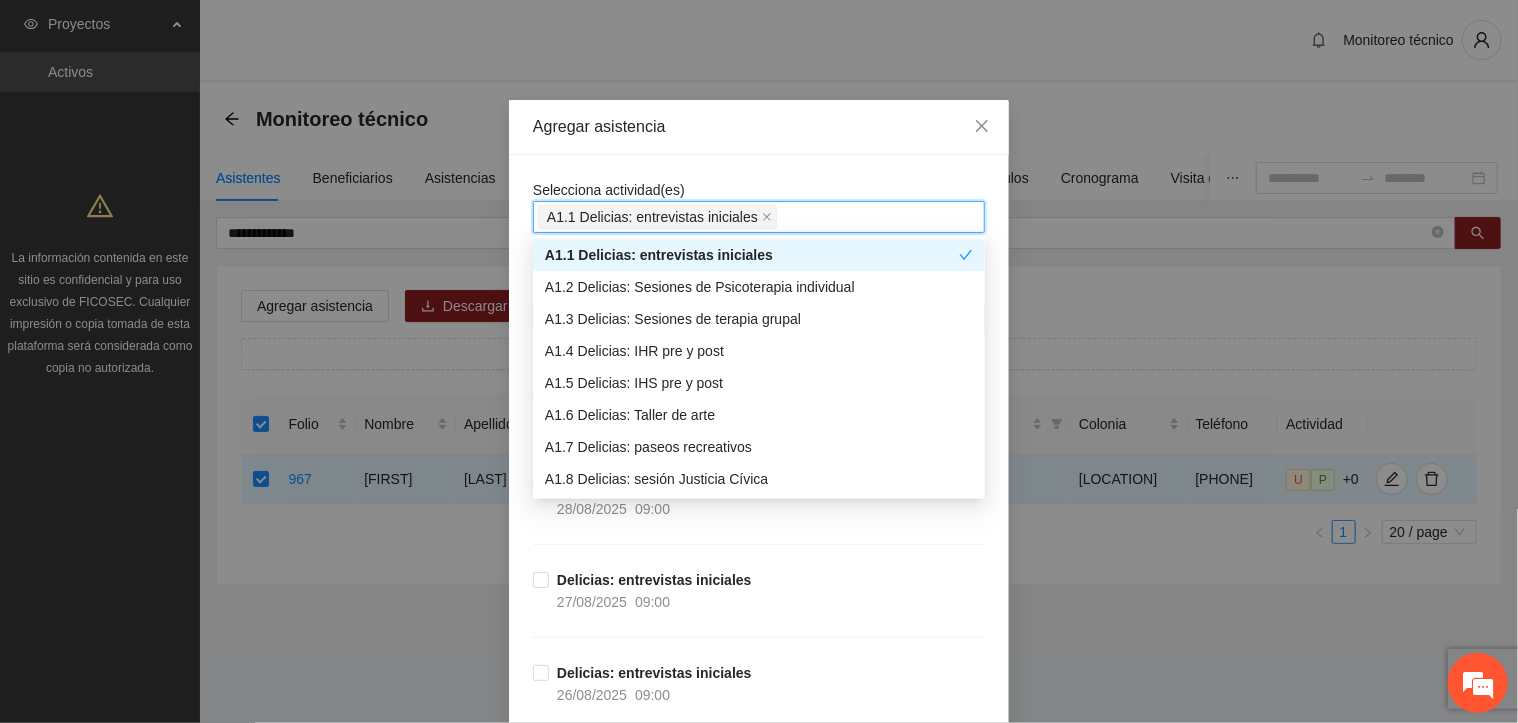 click on "Selecciona actividad(es) A1.1 Delicias: entrevistas iniciales   Si la fecha no está en la lista agrégala aquí Delicias: entrevistas iniciales [DATE] 09:00 Delicias: entrevistas iniciales [DATE] 09:00 Delicias: entrevistas iniciales [DATE] 09:00 Delicias: entrevistas iniciales [DATE] 09:00 Delicias: entrevistas iniciales [DATE] 09:00 Delicias: entrevistas iniciales [DATE] 09:00 Delicias: entrevistas iniciales [DATE] 09:00 Delicias: entrevistas iniciales [DATE] 09:00 Delicias: entrevistas iniciales [DATE] 09:00 Delicias: entrevistas iniciales [DATE] 09:00 Delicias: entrevistas iniciales [DATE] 09:00 Delicias: entrevistas iniciales [DATE] 09:00 Delicias: entrevistas iniciales [DATE] 09:00 Delicias: entrevistas iniciales [DATE] 09:00 Delicias: entrevistas iniciales [DATE] 09:00 Delicias: entrevistas iniciales [DATE] 09:00 Delicias: entrevistas iniciales [DATE] 09:00 Delicias: entrevistas iniciales [DATE] 09:00 09:00" at bounding box center (759, 8164) 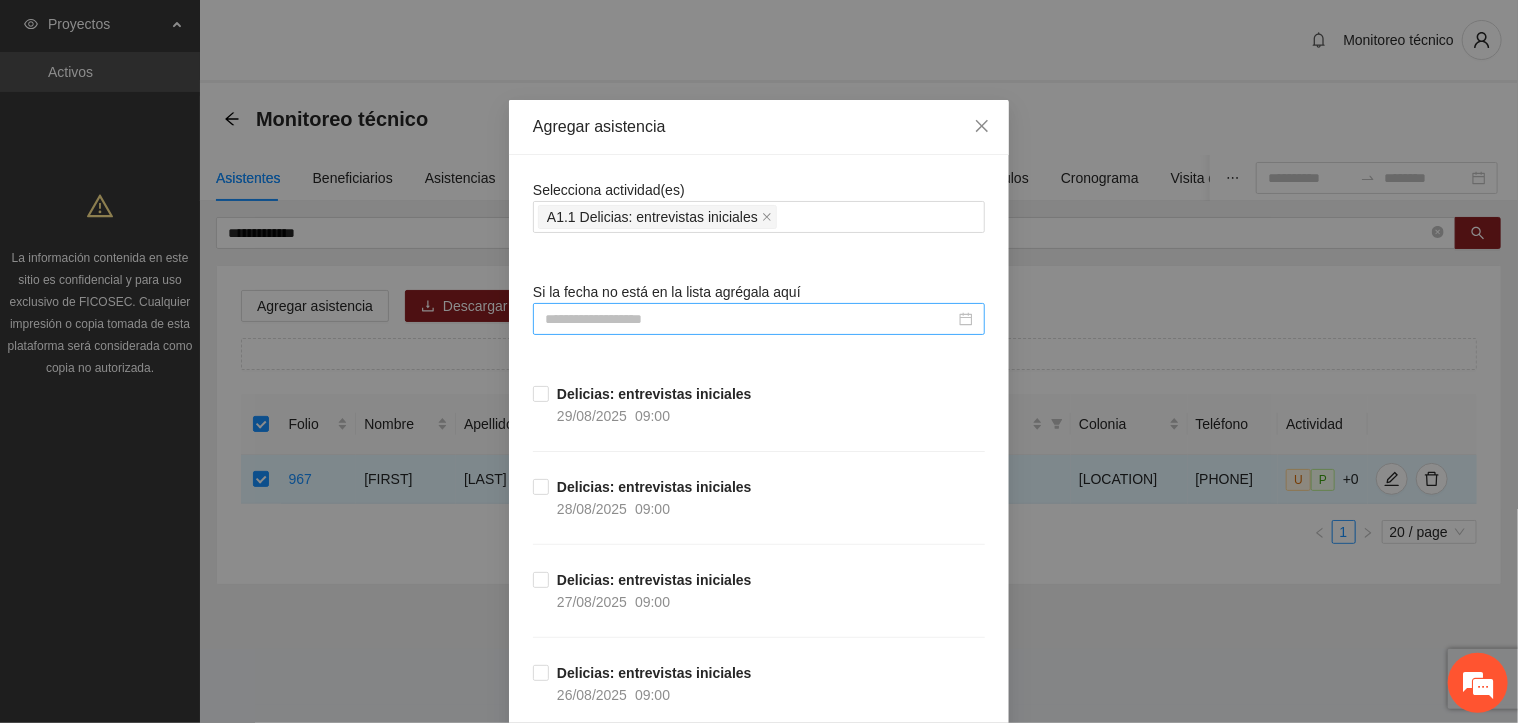 click at bounding box center [750, 319] 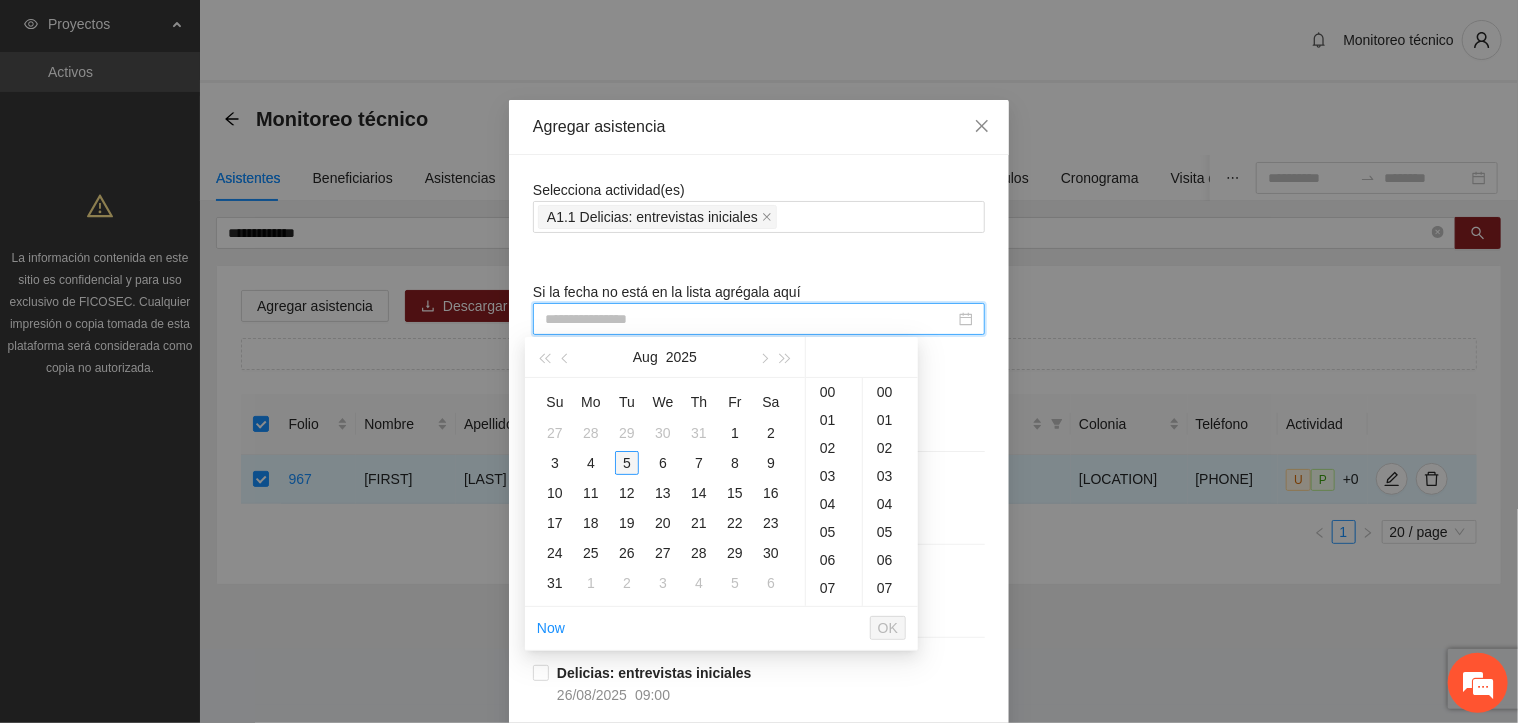 click on "5" at bounding box center [627, 463] 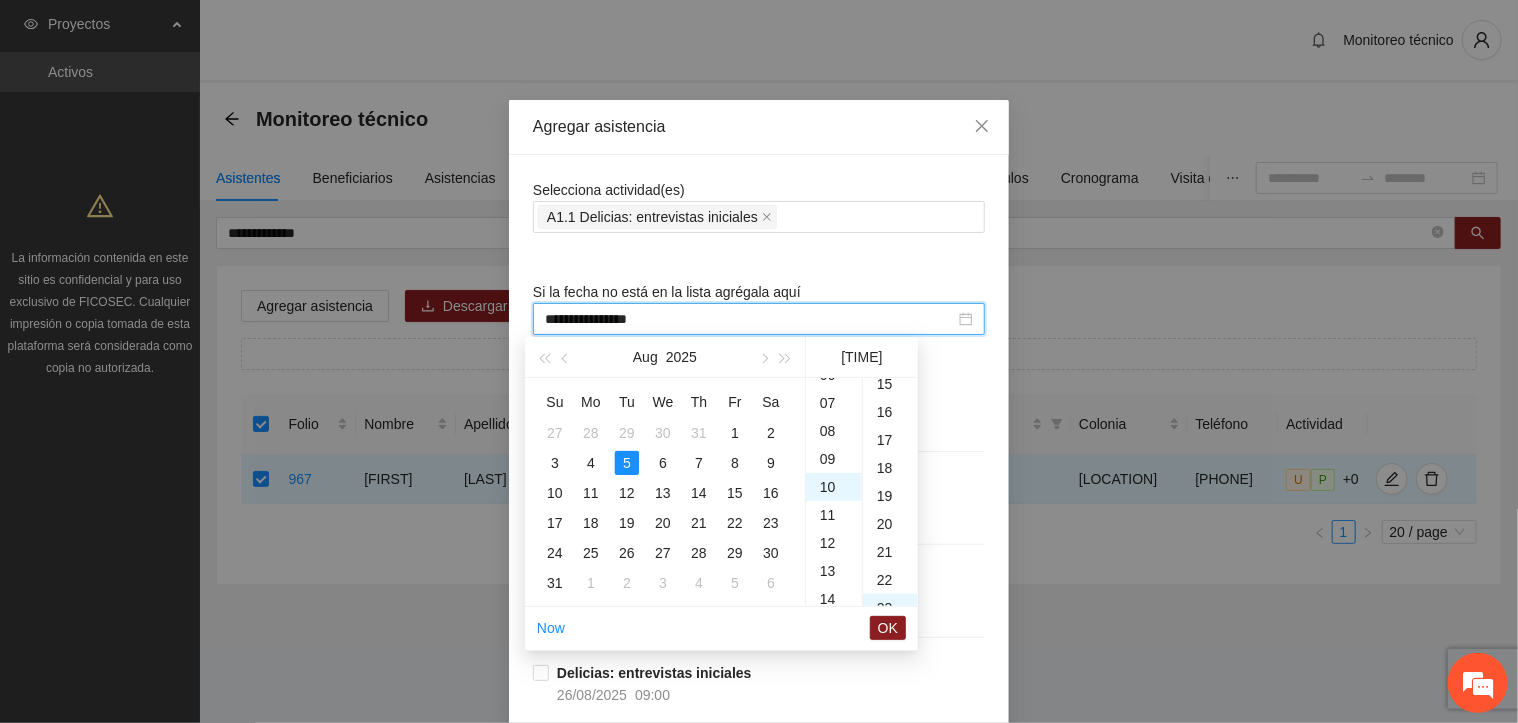 scroll, scrollTop: 280, scrollLeft: 0, axis: vertical 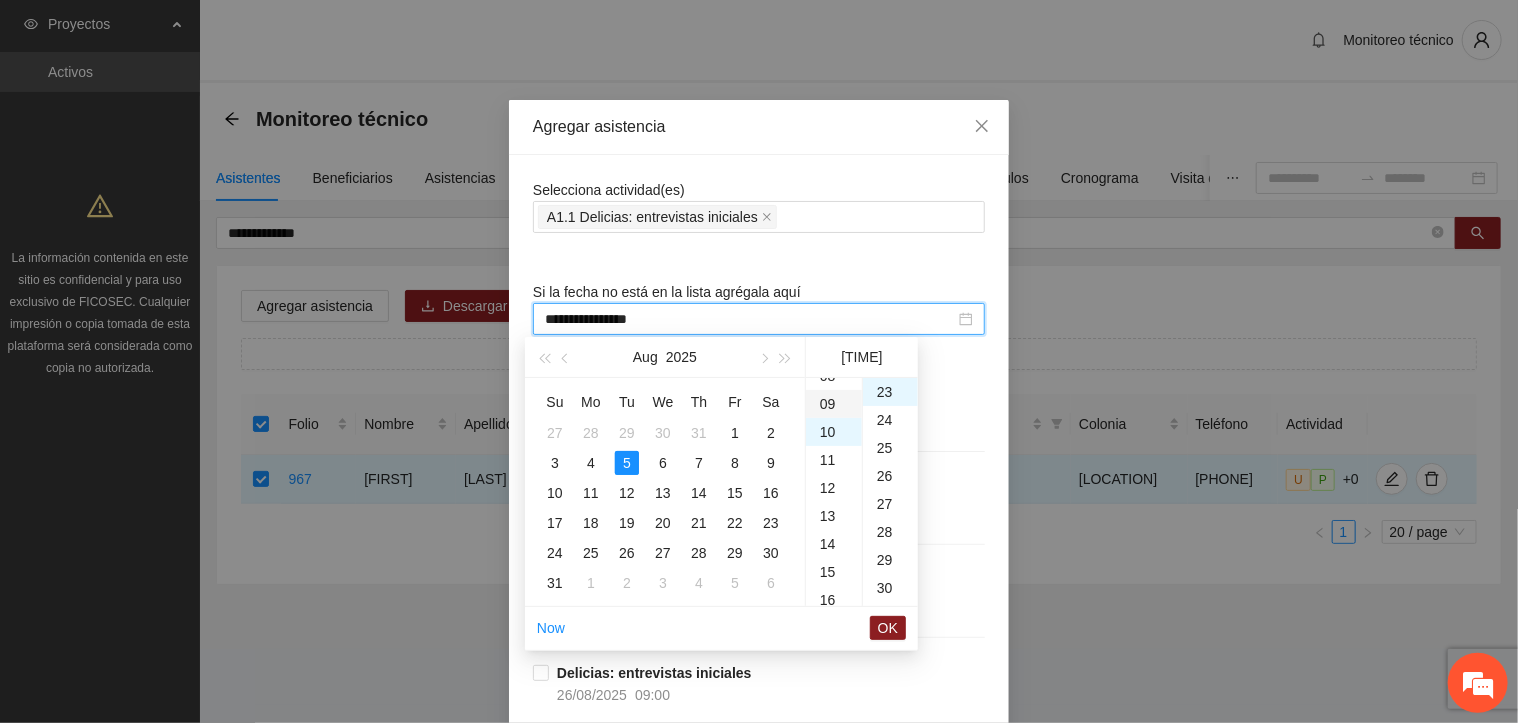 click on "09" at bounding box center [834, 404] 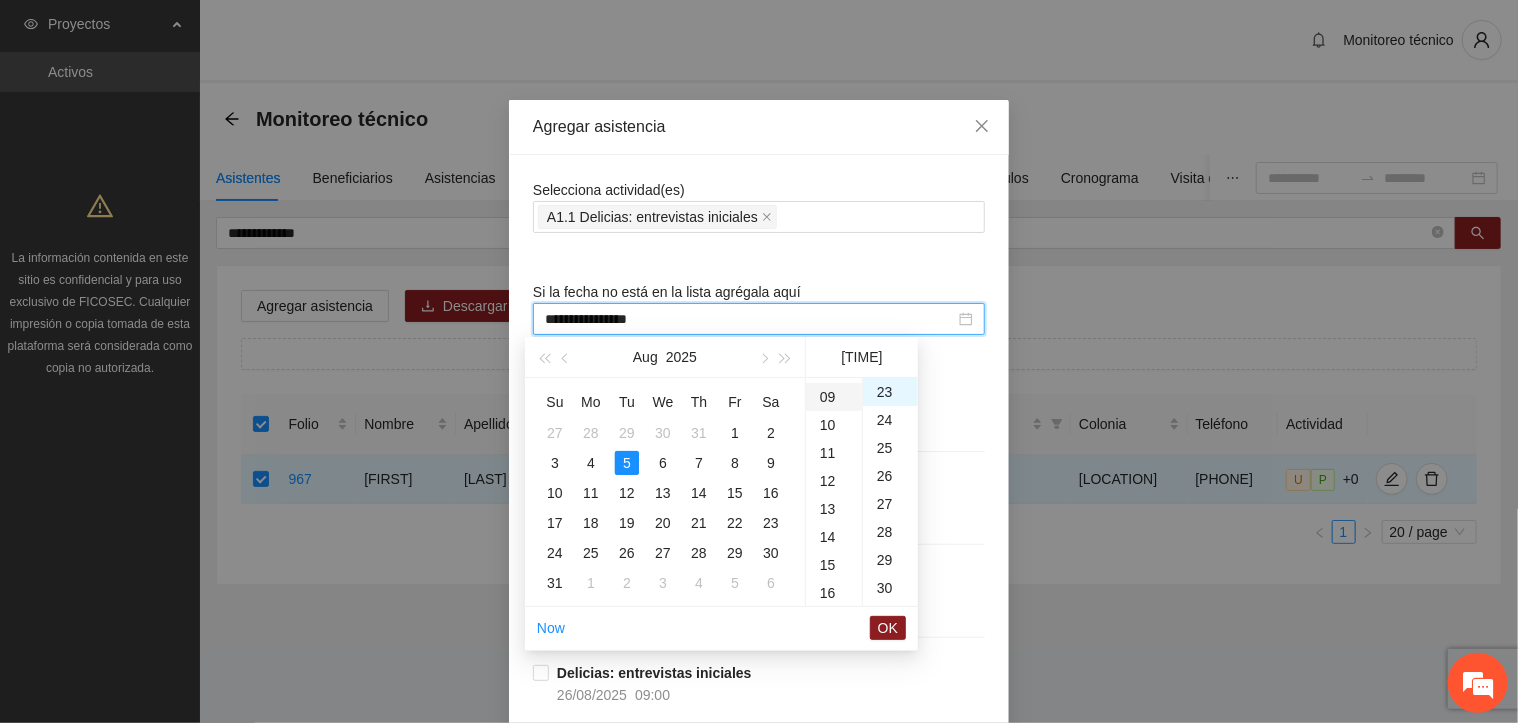 scroll, scrollTop: 252, scrollLeft: 0, axis: vertical 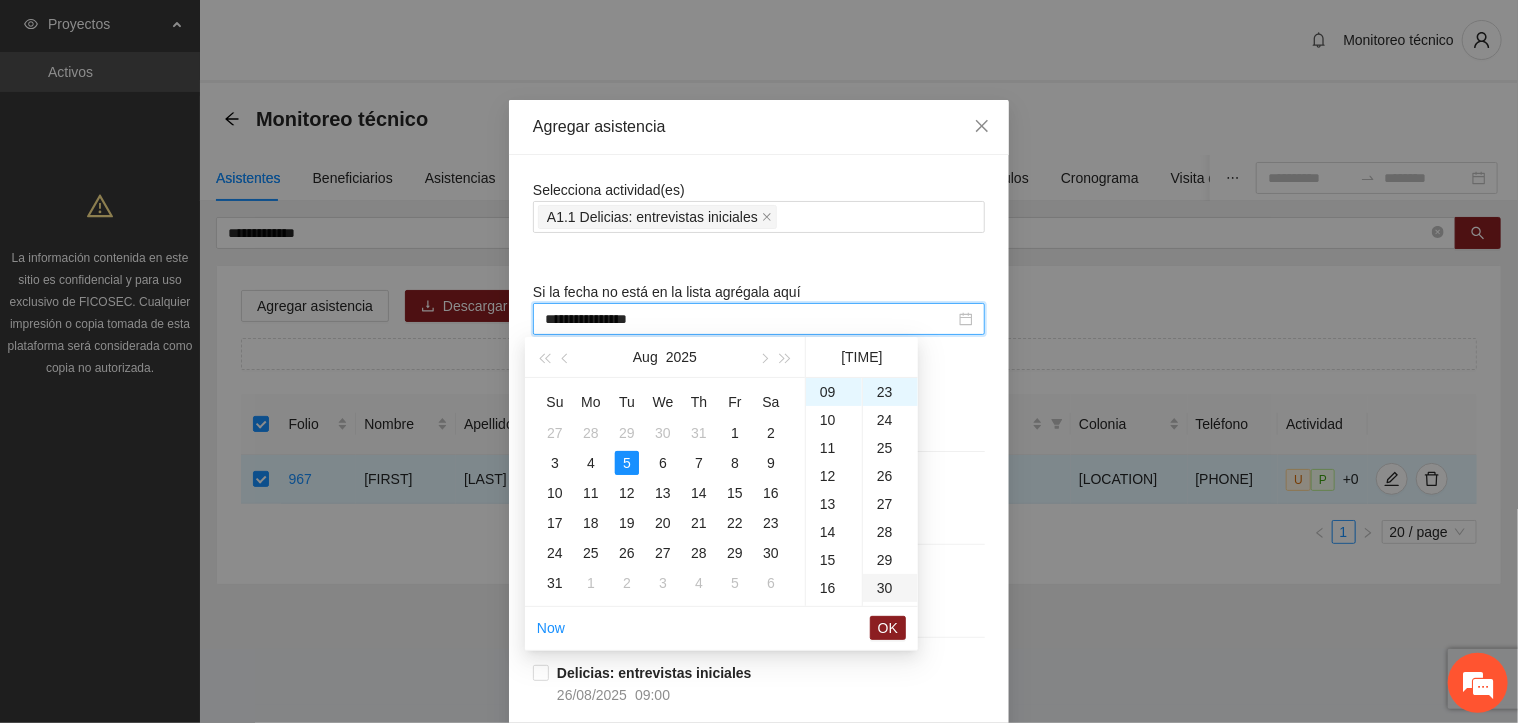 click on "30" at bounding box center [890, 588] 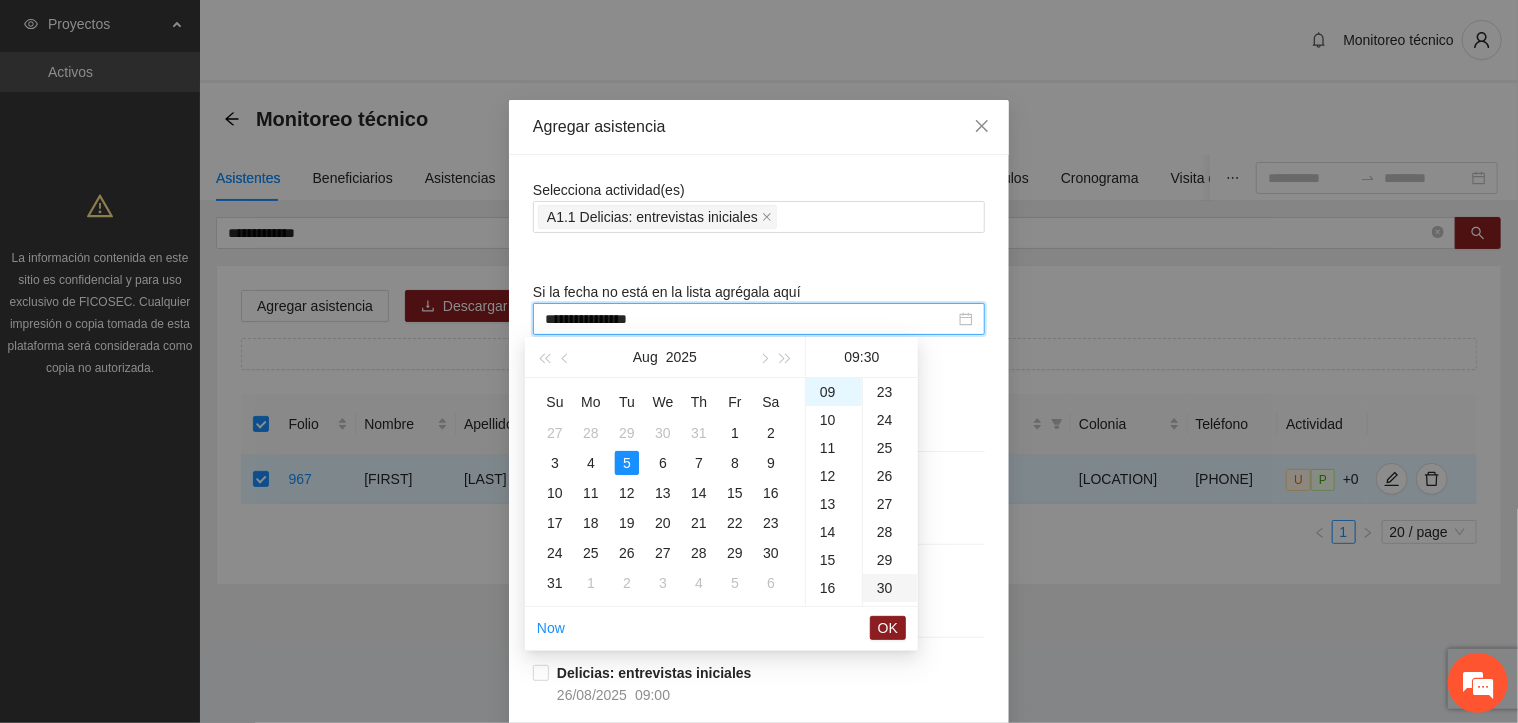 scroll, scrollTop: 840, scrollLeft: 0, axis: vertical 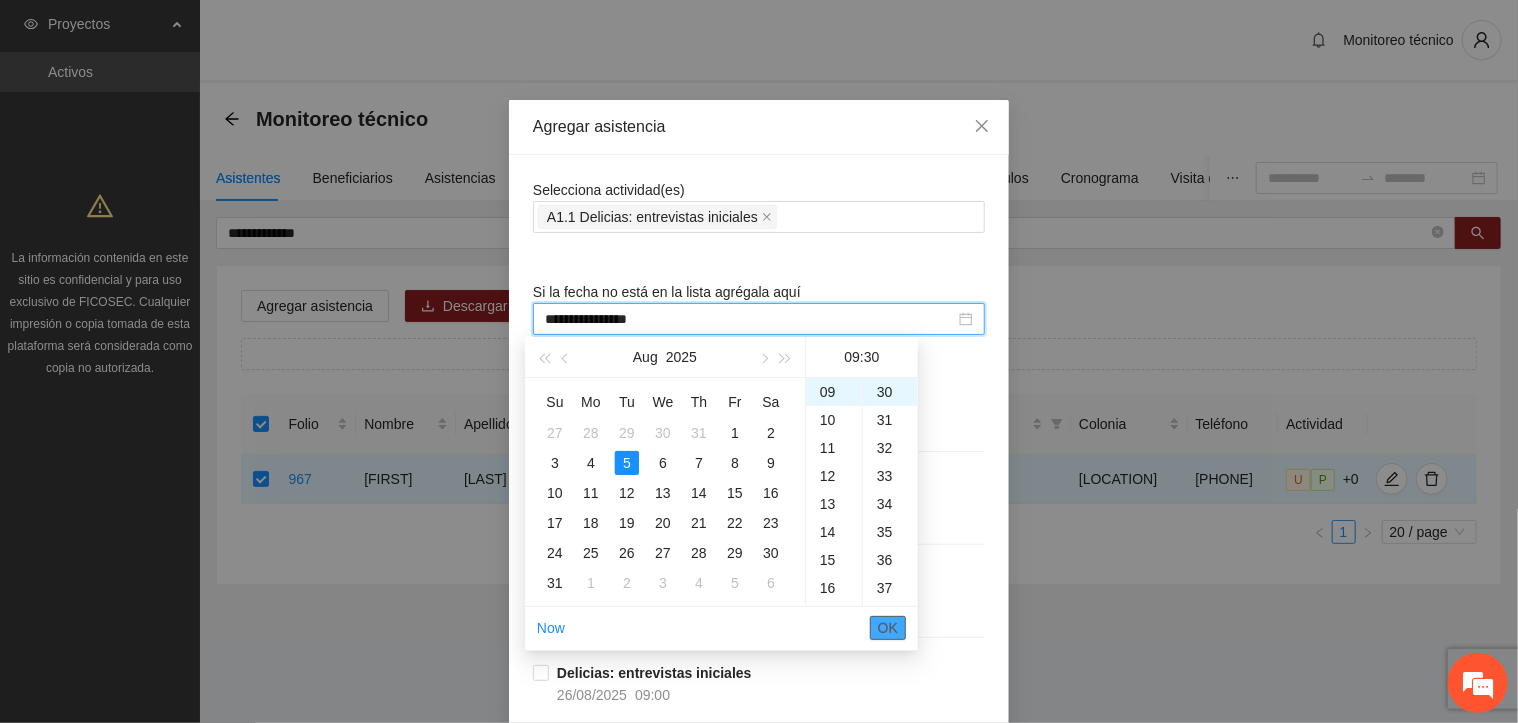 click on "OK" at bounding box center (888, 628) 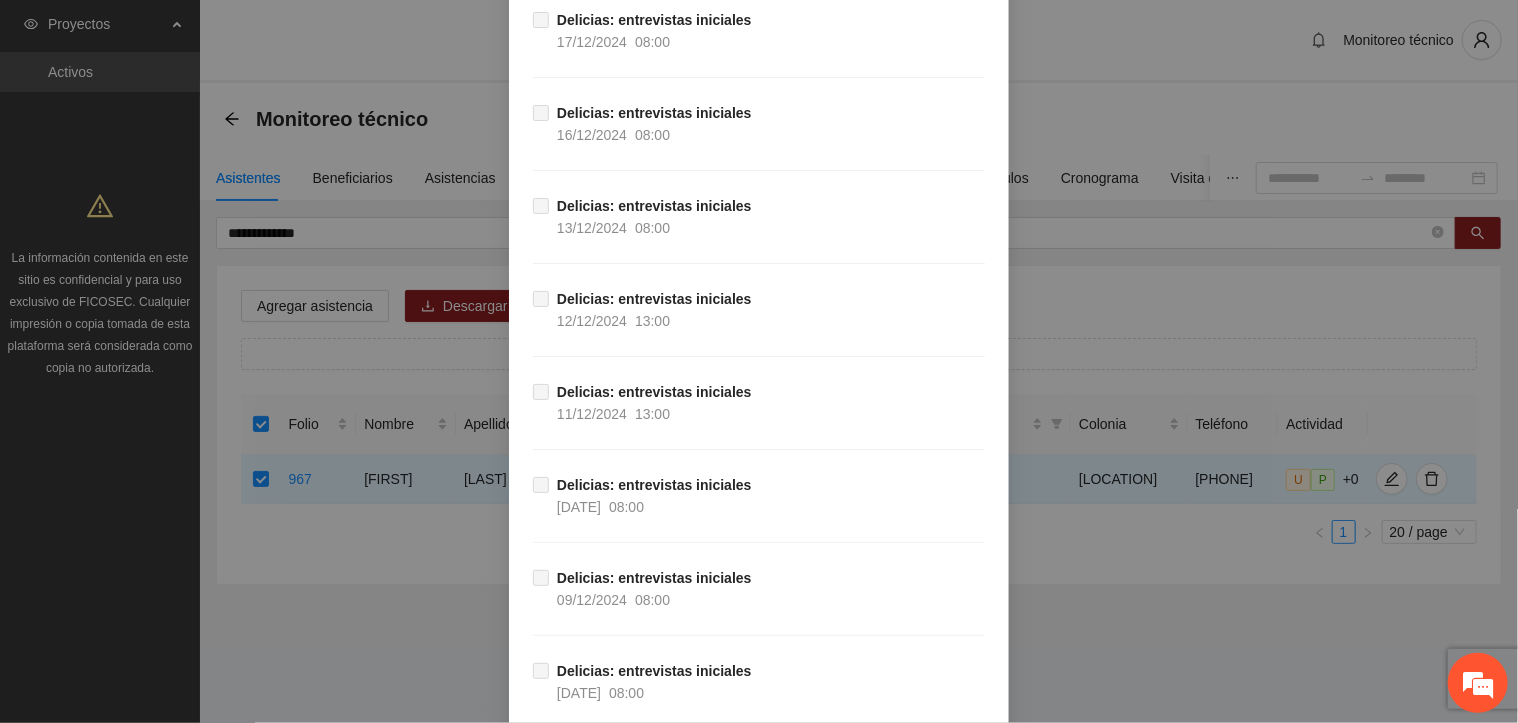 scroll, scrollTop: 15492, scrollLeft: 0, axis: vertical 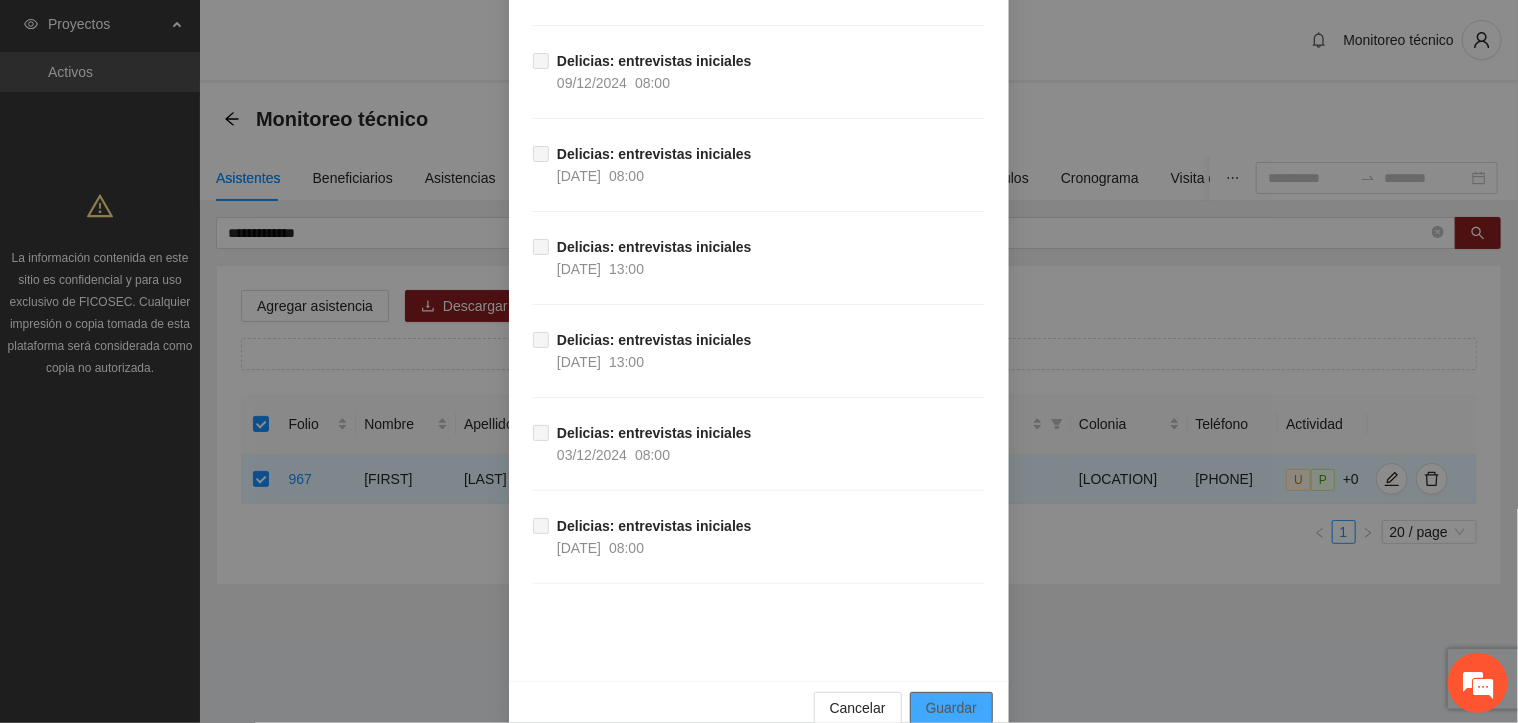 click on "Guardar" at bounding box center [951, 708] 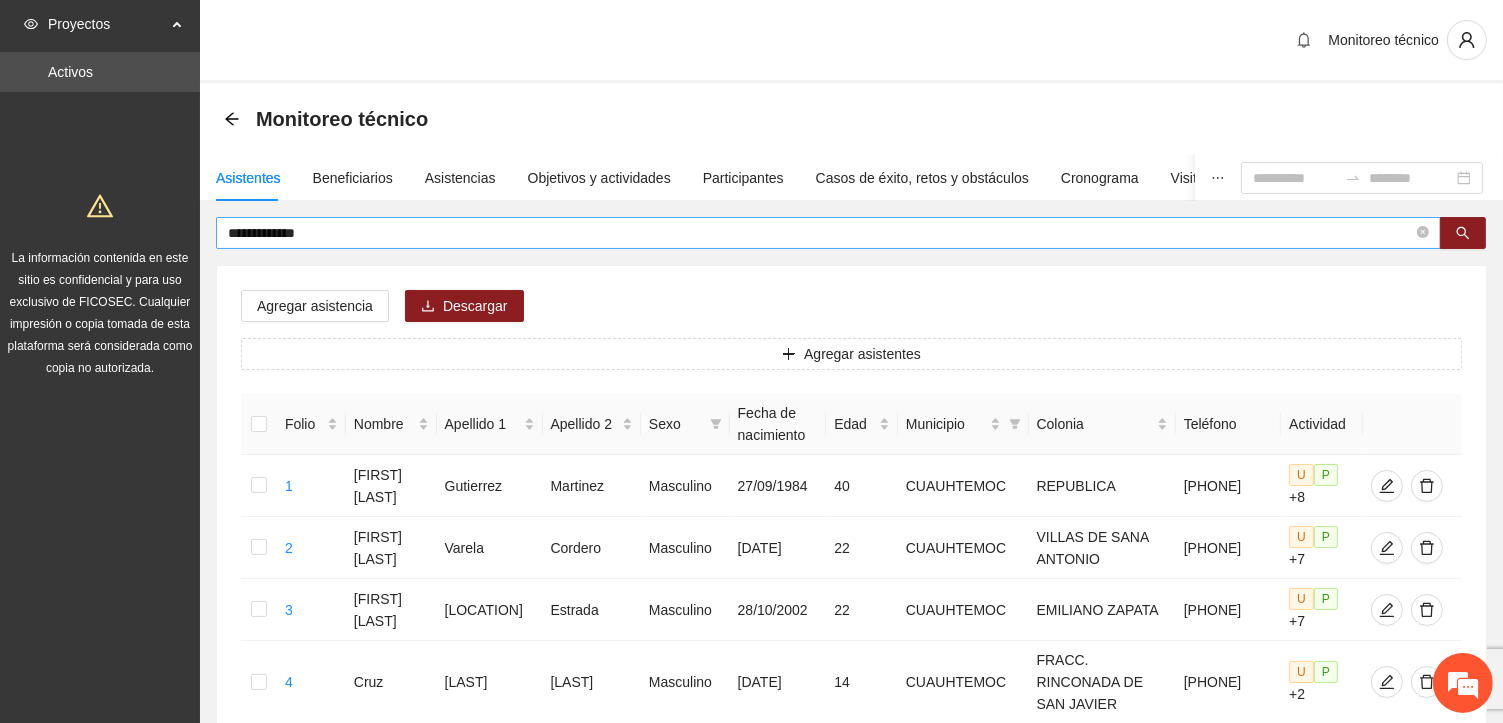 click on "**********" at bounding box center [820, 233] 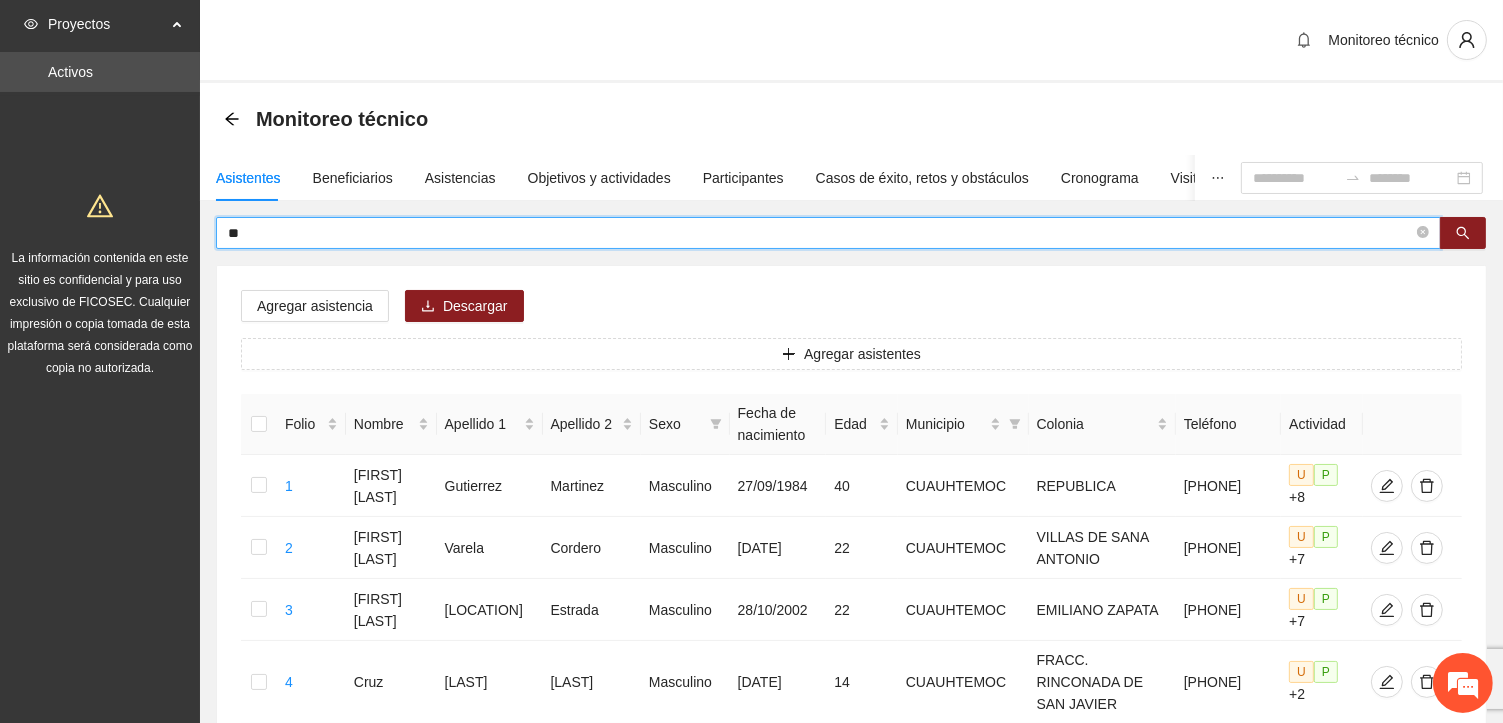 type on "*" 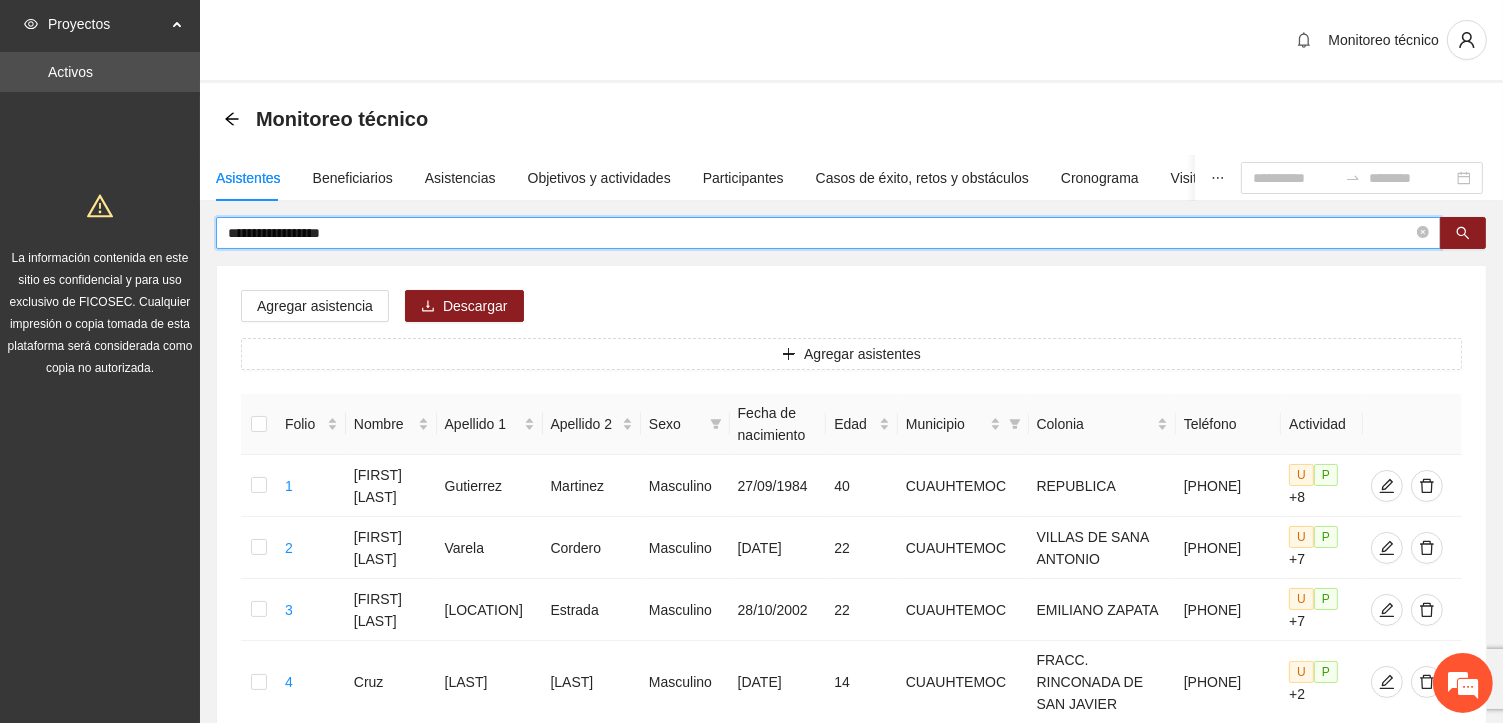 type on "**********" 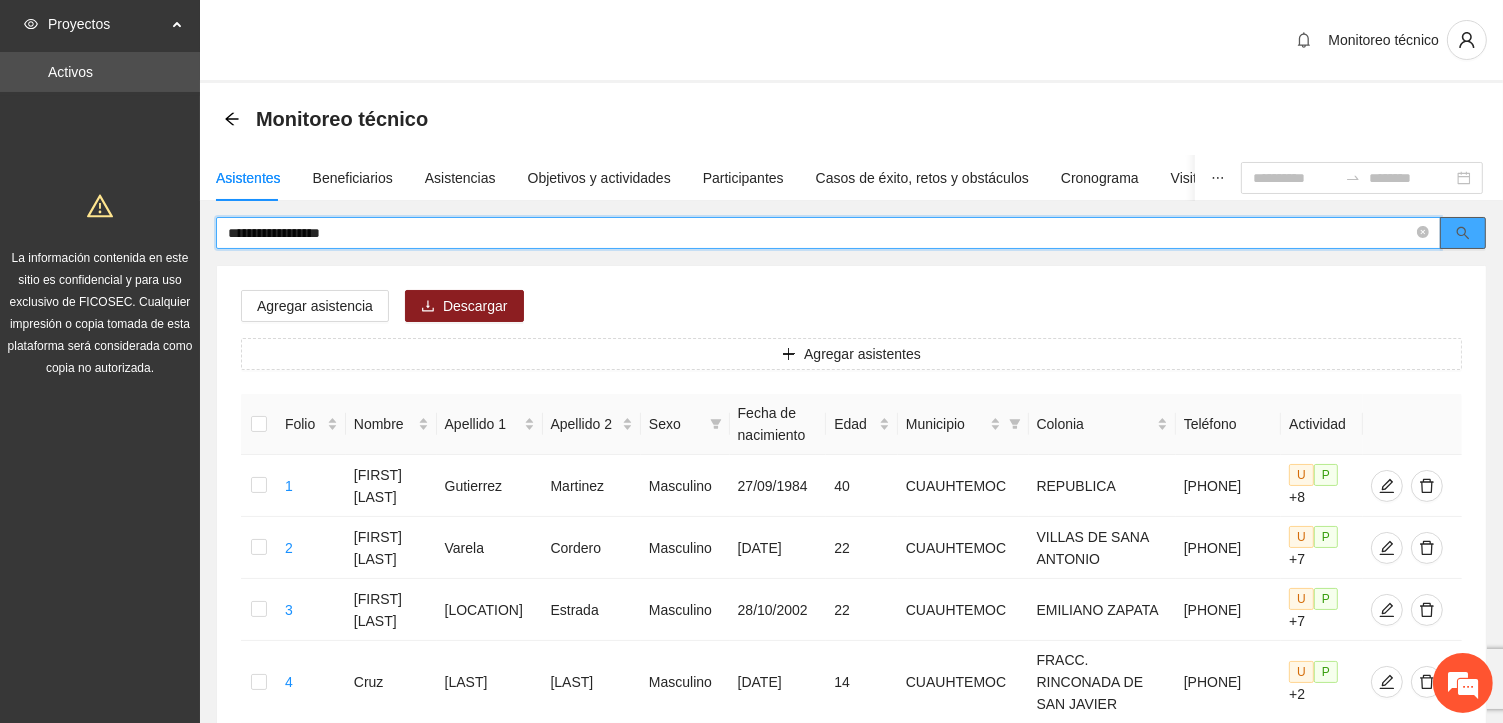 click 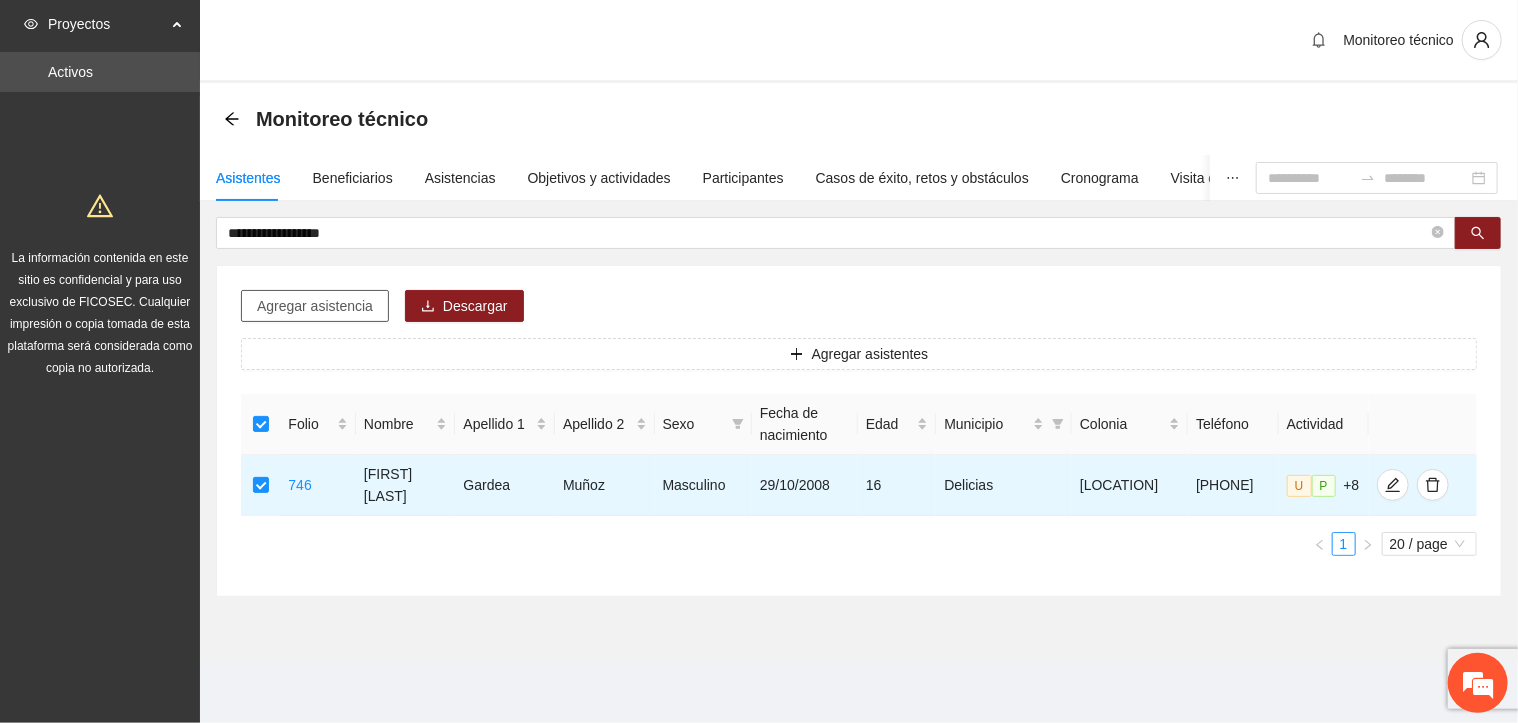 click on "Agregar asistencia" at bounding box center [315, 306] 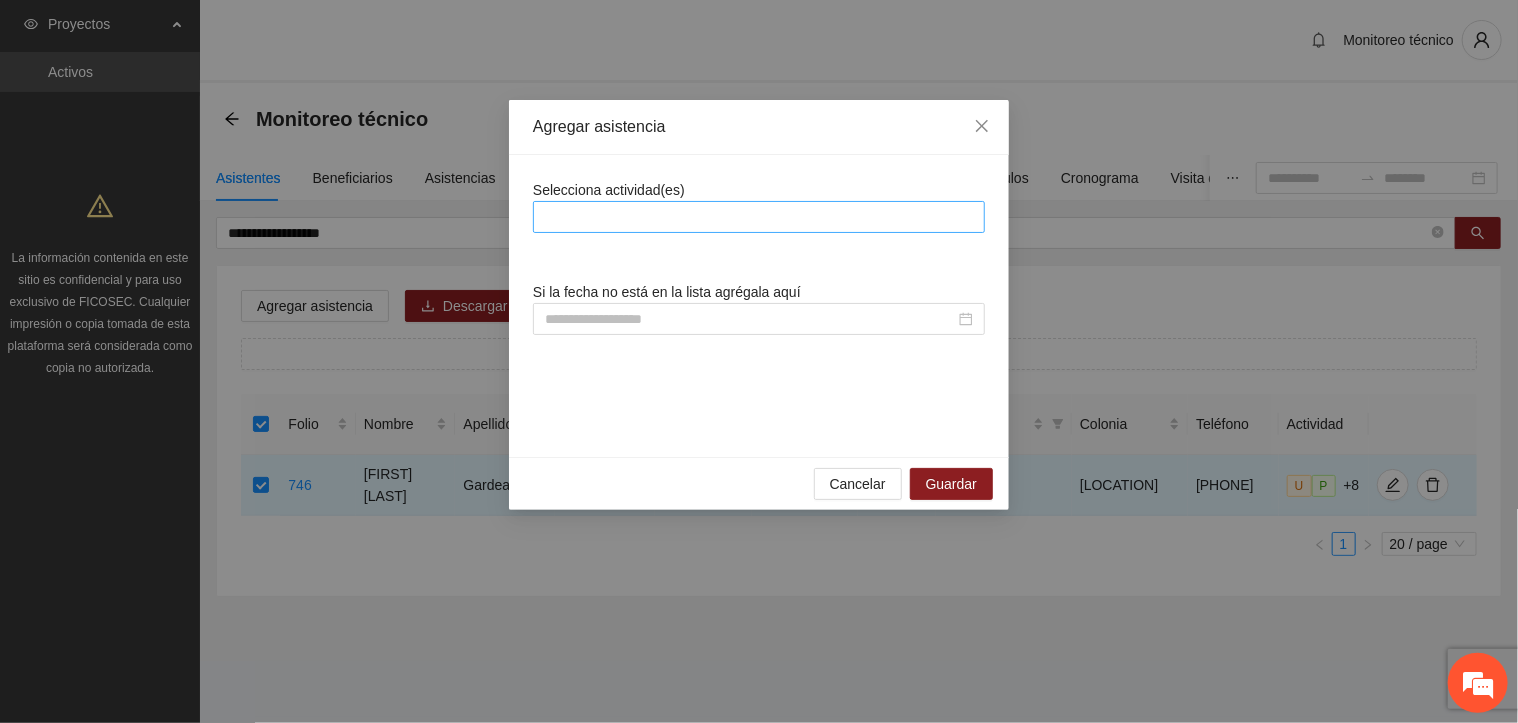 click at bounding box center (759, 217) 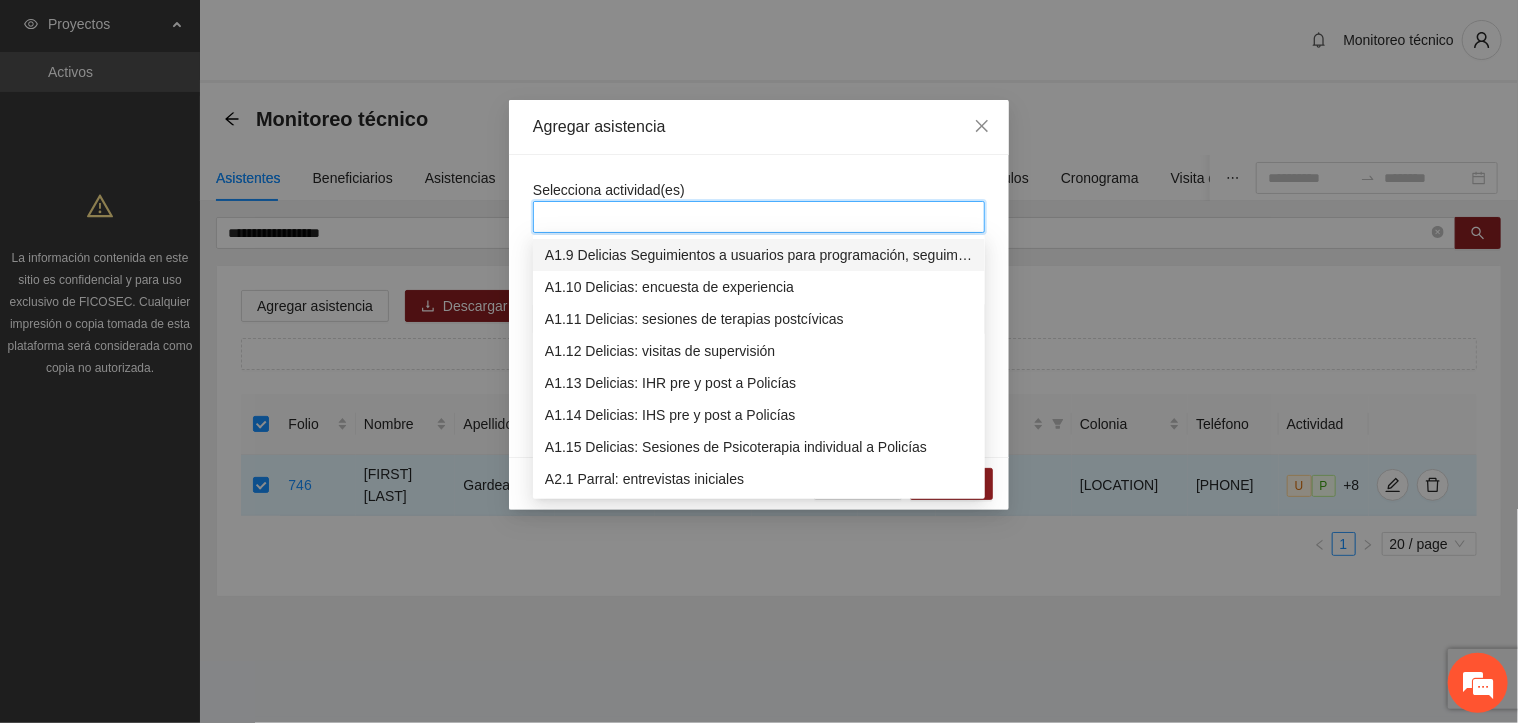 scroll, scrollTop: 224, scrollLeft: 0, axis: vertical 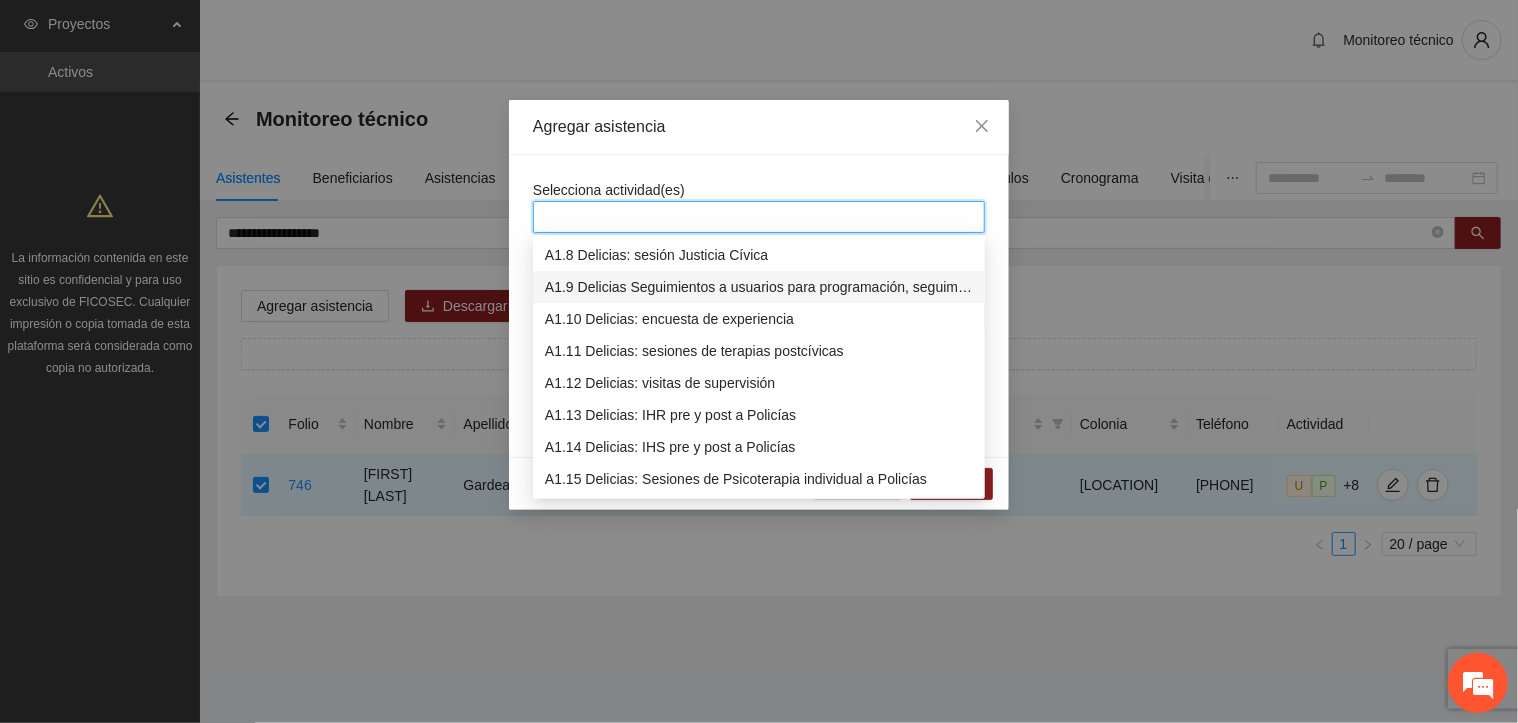 click on "A1.9 Delicias Seguimientos a usuarios para programación, seguimiento y canalización." at bounding box center (759, 287) 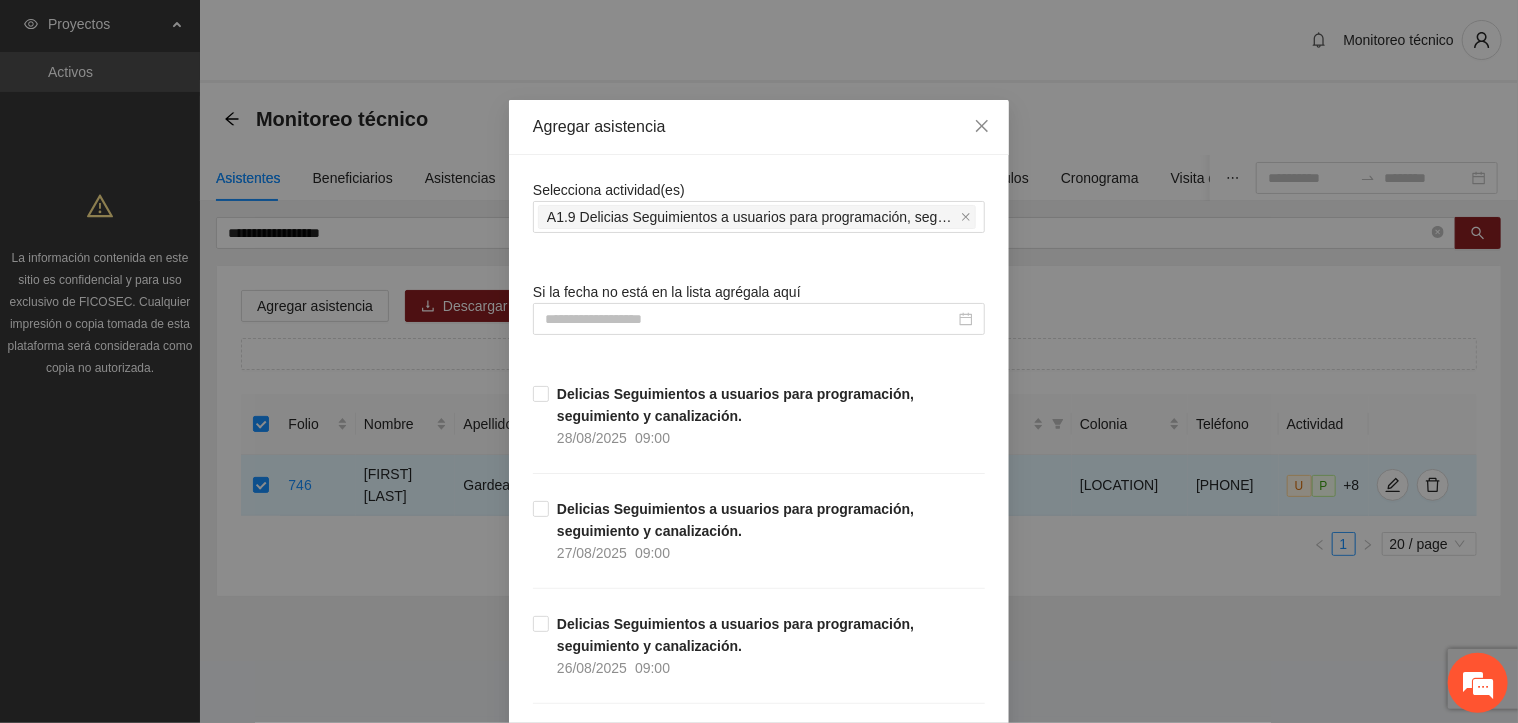 click on "Selecciona actividad(es) A1.9 Delicias Seguimientos a usuarios para programación, seguimiento y canalización.   Si la fecha no está en la lista agrégala aquí Delicias Seguimientos a usuarios para programación, seguimiento y canalización. [DATE] 09:00 Delicias Seguimientos a usuarios para programación, seguimiento y canalización. [DATE] 09:00 Delicias Seguimientos a usuarios para programación, seguimiento y canalización. [DATE] 09:00 Delicias Seguimientos a usuarios para programación, seguimiento y canalización. [DATE] 09:00 Delicias Seguimientos a usuarios para programación, seguimiento y canalización. [DATE] 09:00 Delicias Seguimientos a usuarios para programación, seguimiento y canalización. [DATE] 09:00 Delicias Seguimientos a usuarios para programación, seguimiento y canalización. [DATE] 09:00 Delicias Seguimientos a usuarios para programación, seguimiento y canalización. [DATE] 09:00 09:00 09:00 09:00 09:00" at bounding box center (759, 9103) 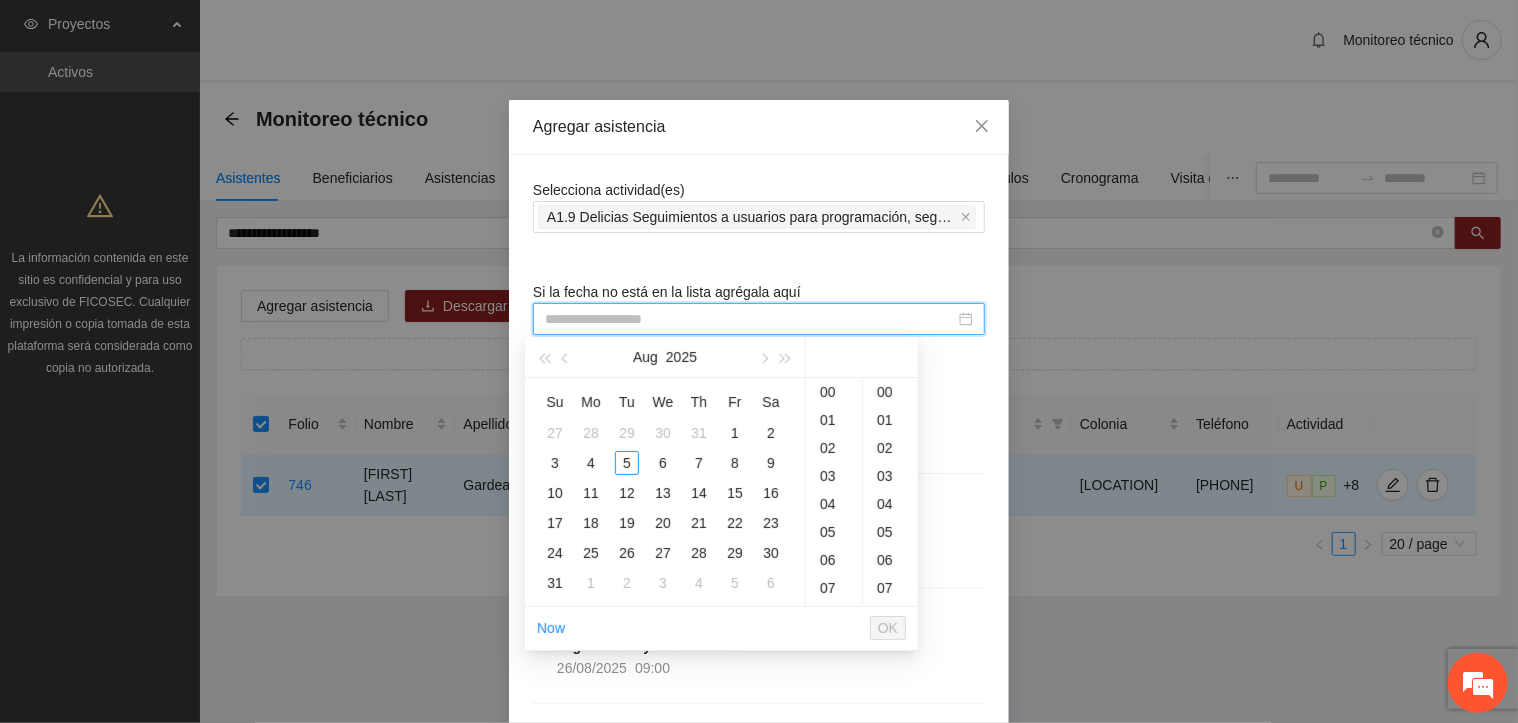 click at bounding box center [750, 319] 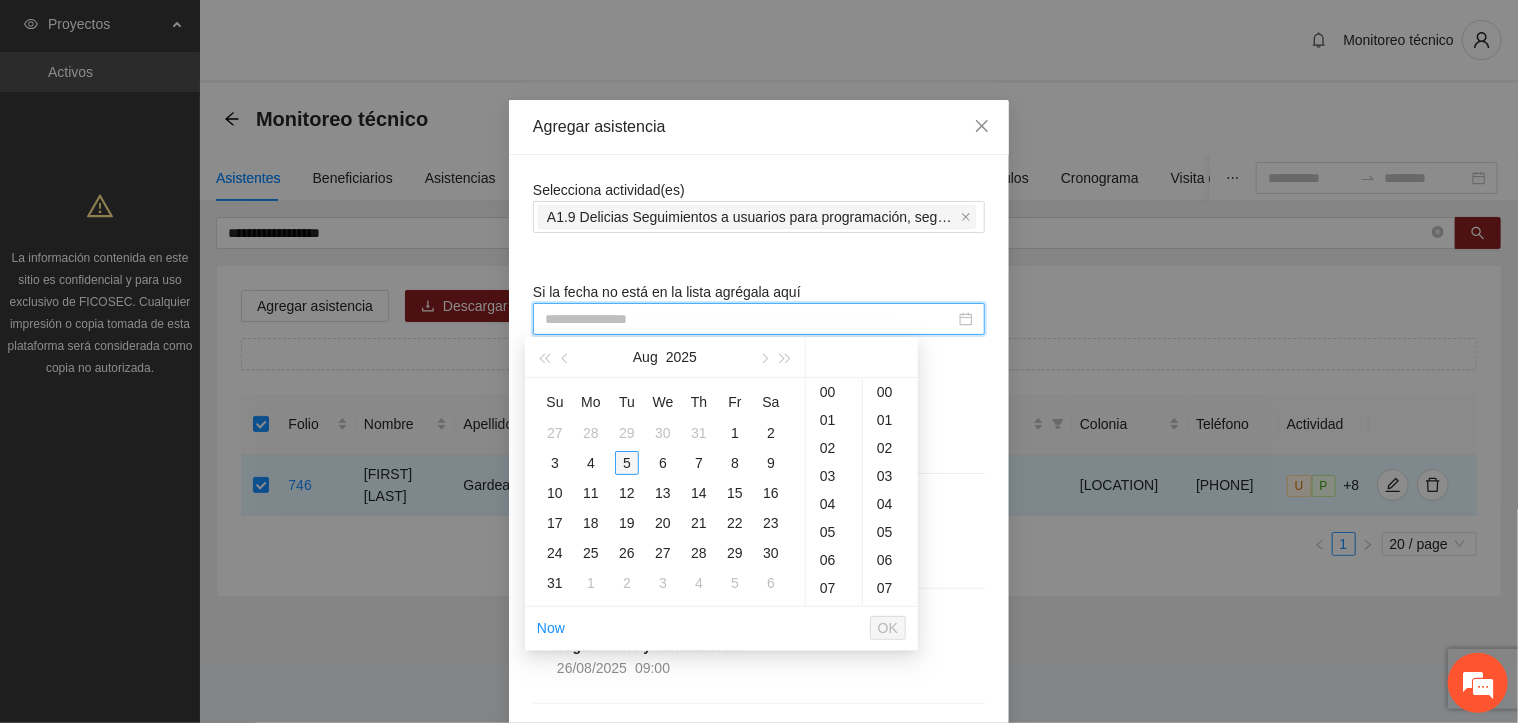 click on "5" at bounding box center (627, 463) 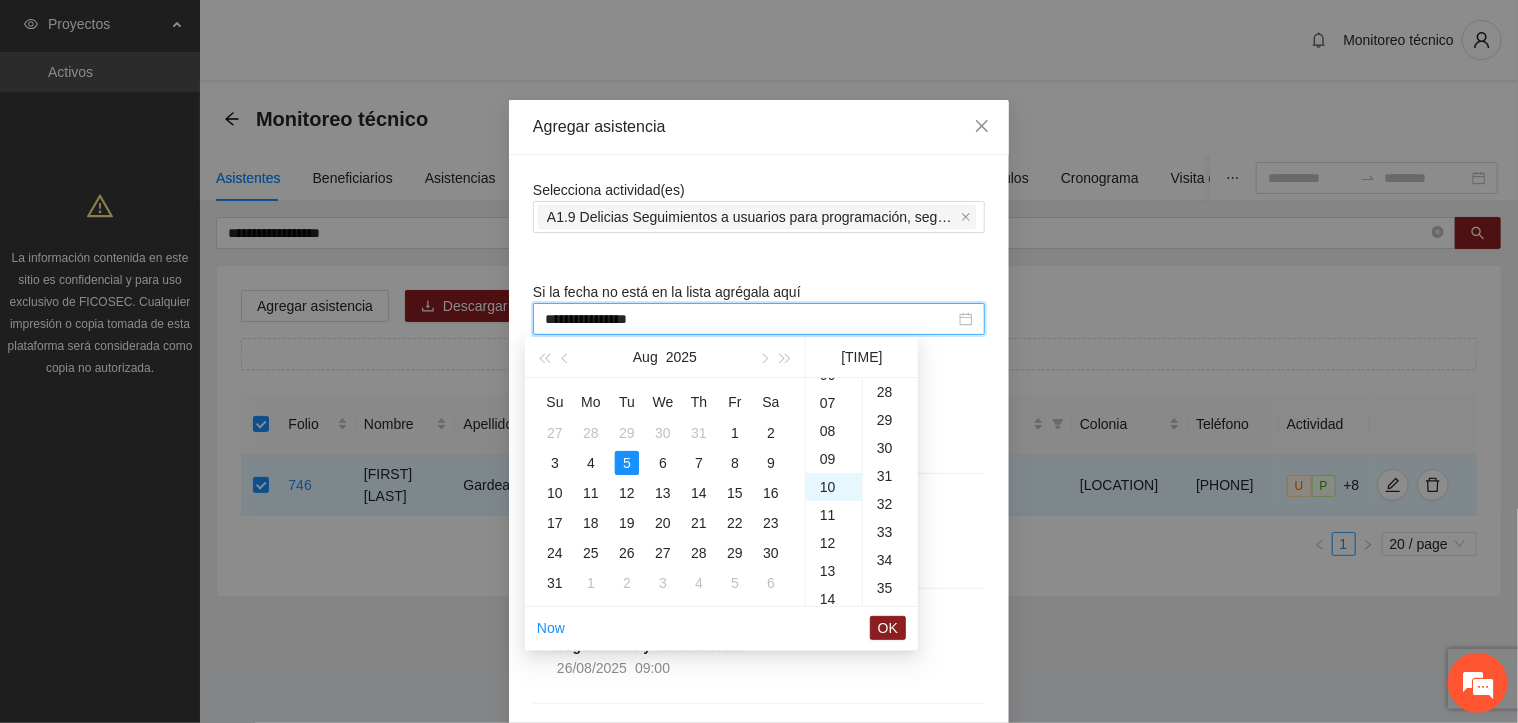 scroll, scrollTop: 280, scrollLeft: 0, axis: vertical 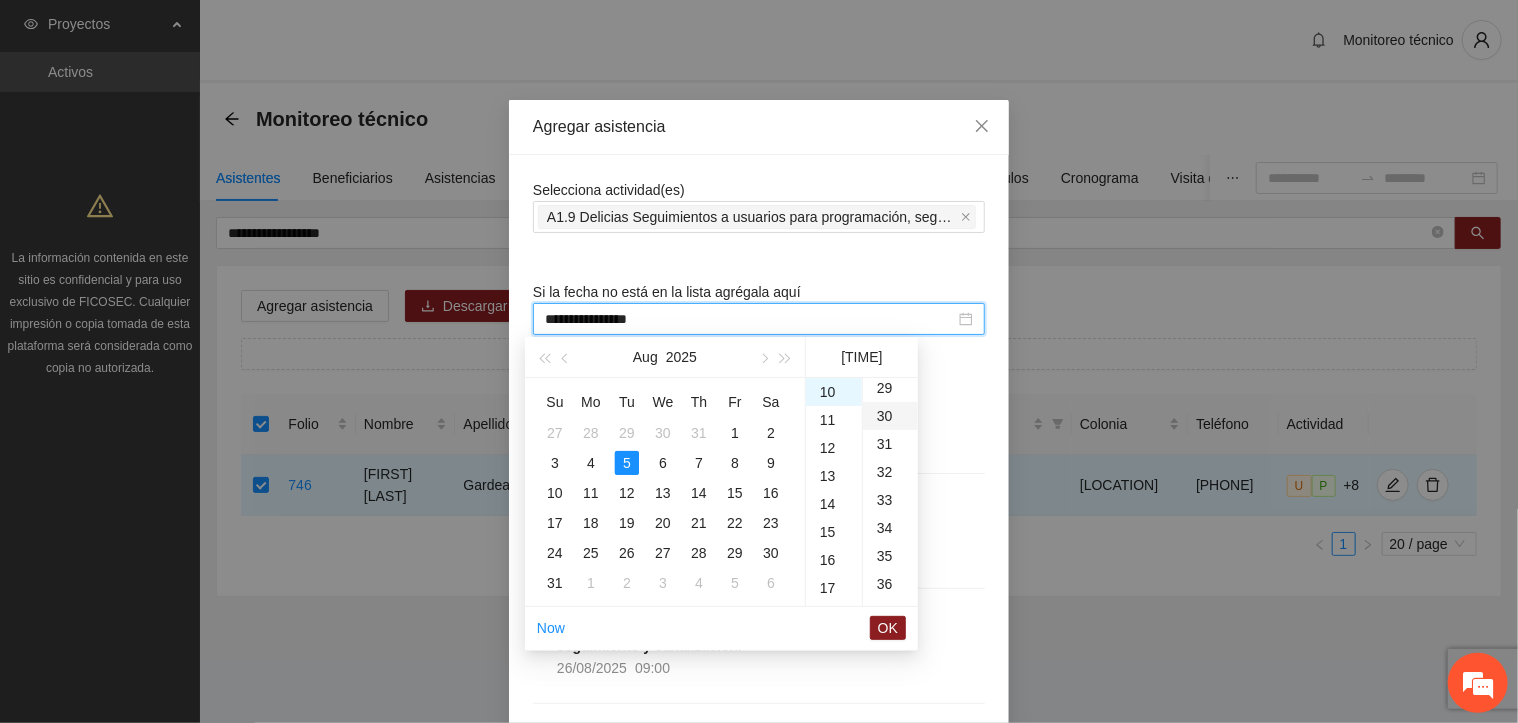 click on "30" at bounding box center (890, 416) 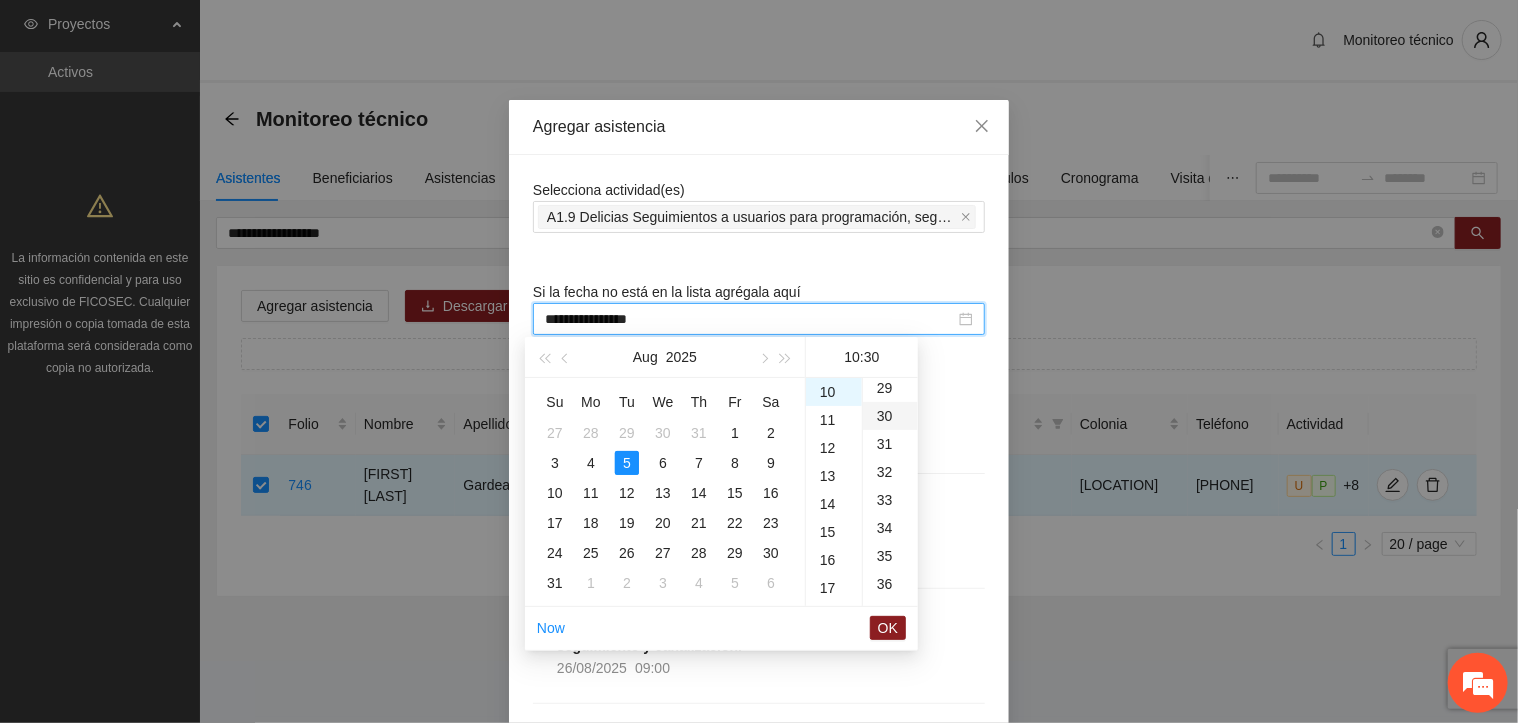 scroll, scrollTop: 840, scrollLeft: 0, axis: vertical 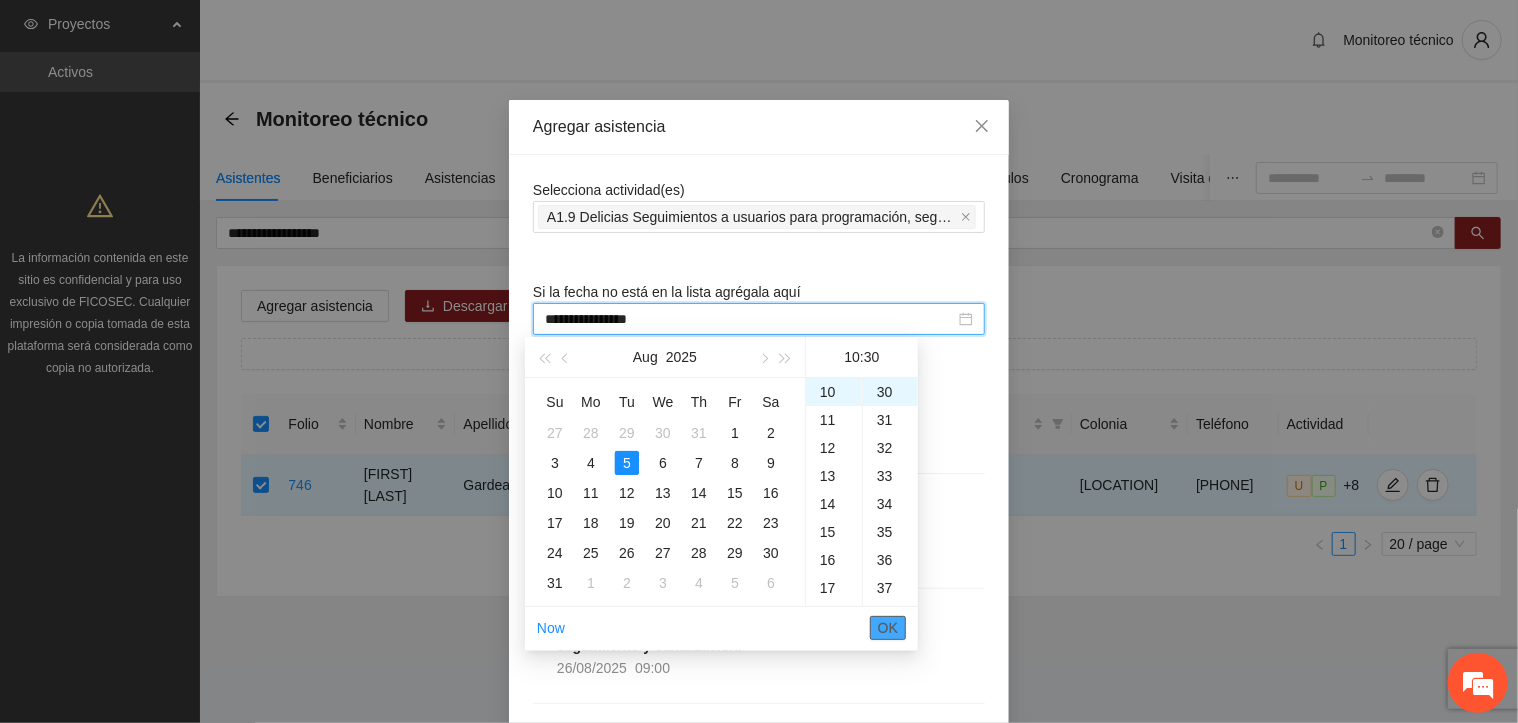 click on "OK" at bounding box center (888, 628) 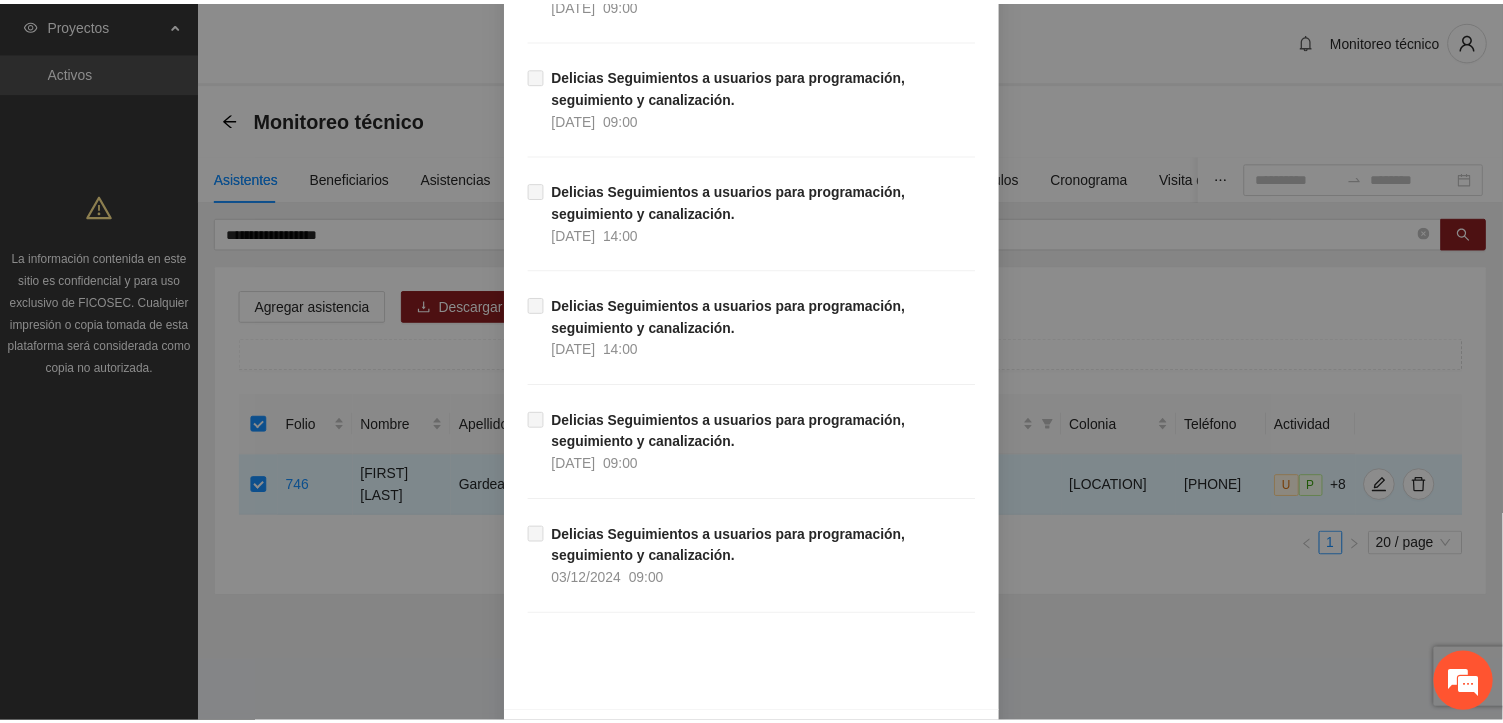 scroll, scrollTop: 17372, scrollLeft: 0, axis: vertical 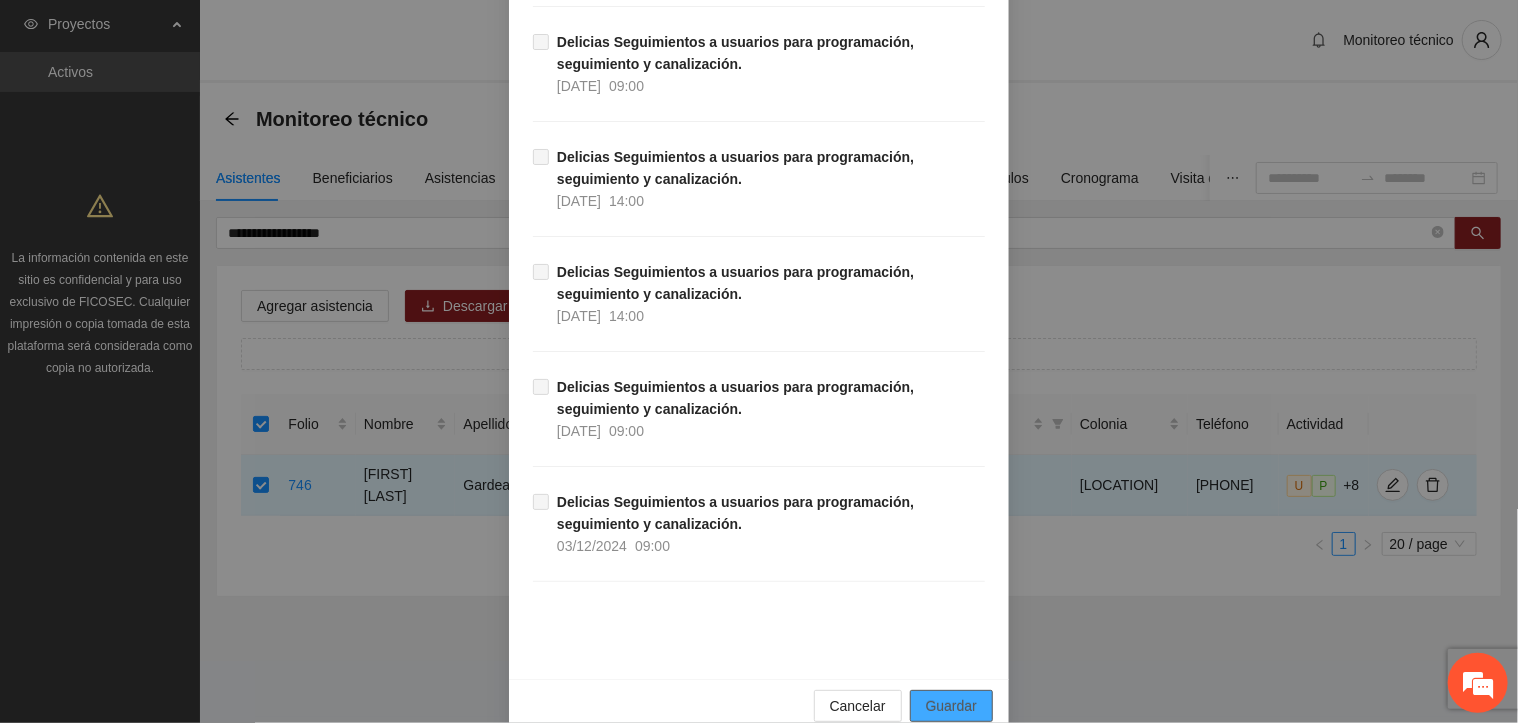click on "Guardar" at bounding box center [951, 706] 